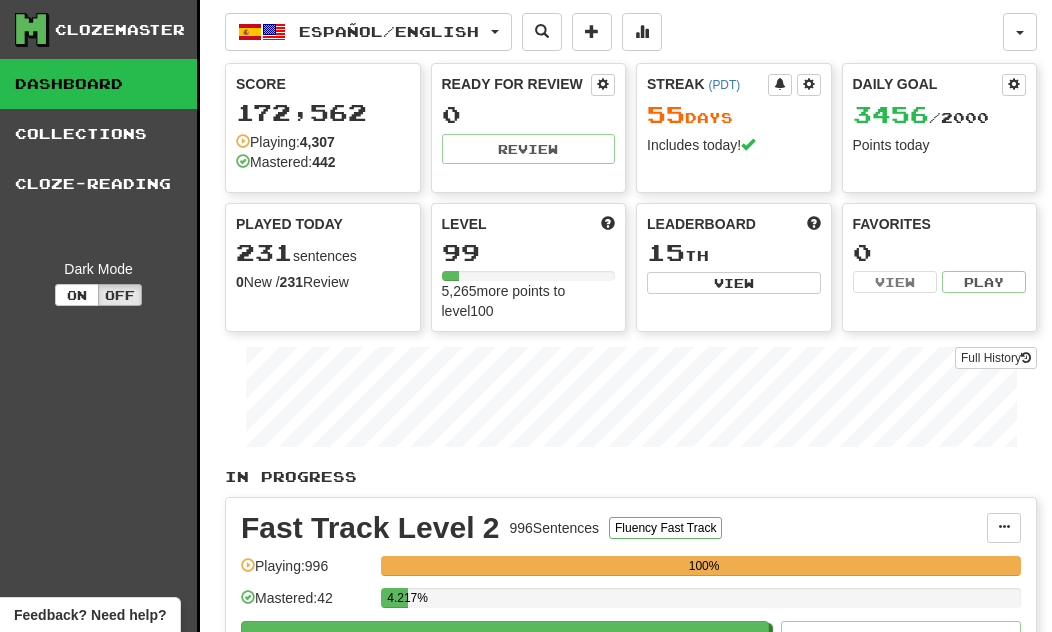 scroll, scrollTop: 0, scrollLeft: 0, axis: both 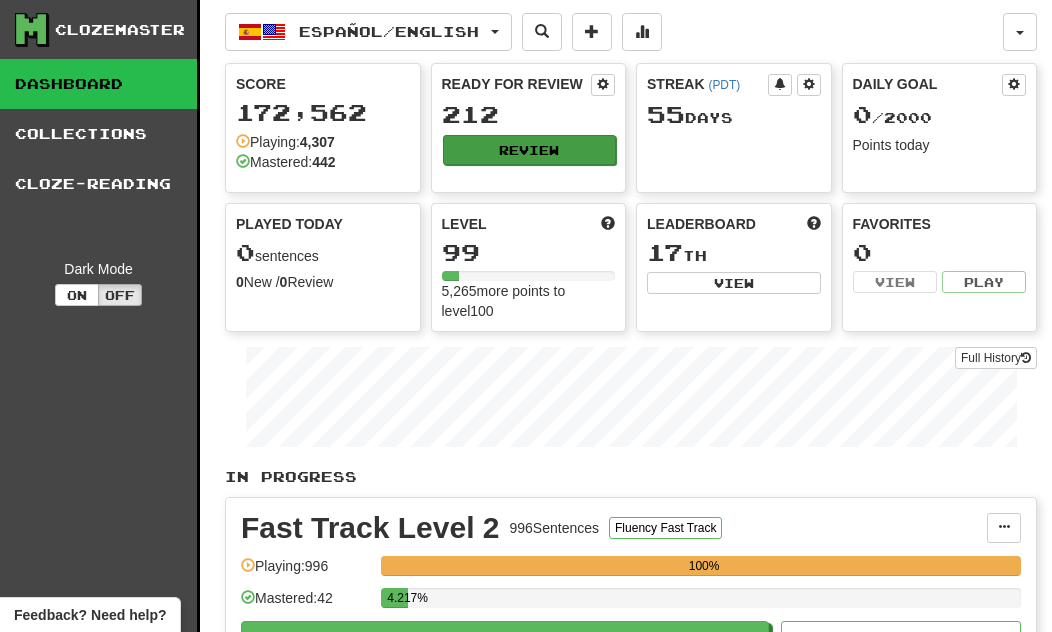 click on "Review" at bounding box center (530, 150) 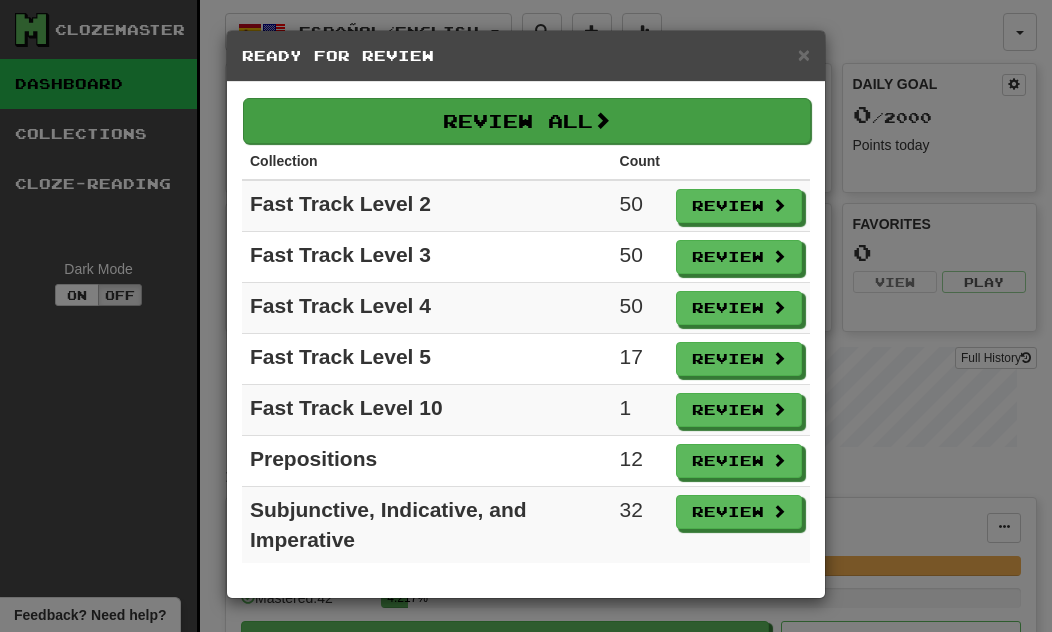 click on "Review All" at bounding box center (527, 121) 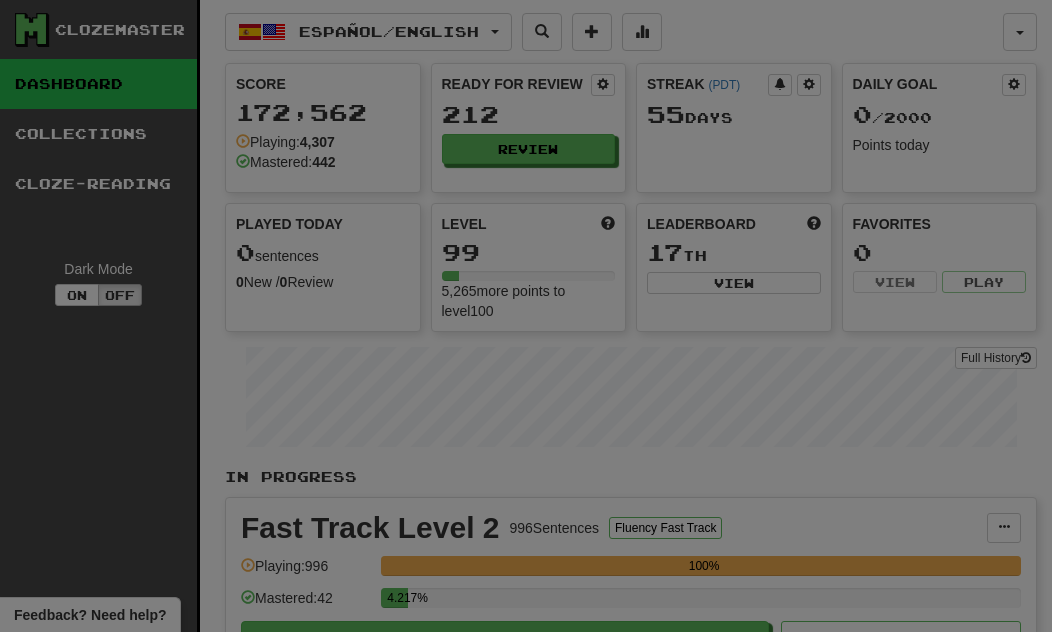 select on "**" 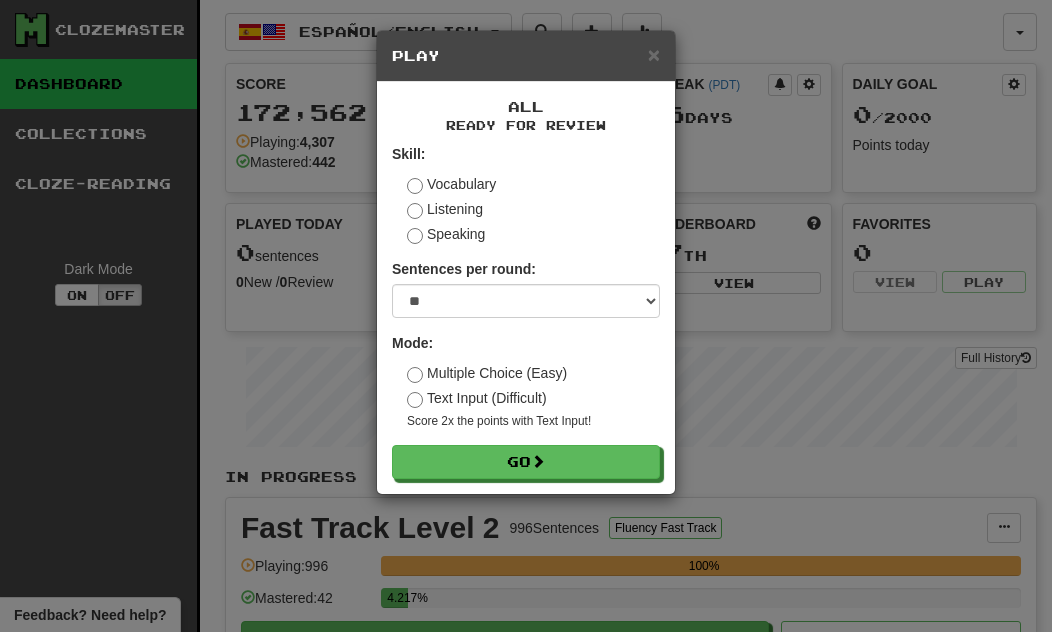 click on "Text Input (Difficult)" at bounding box center [477, 398] 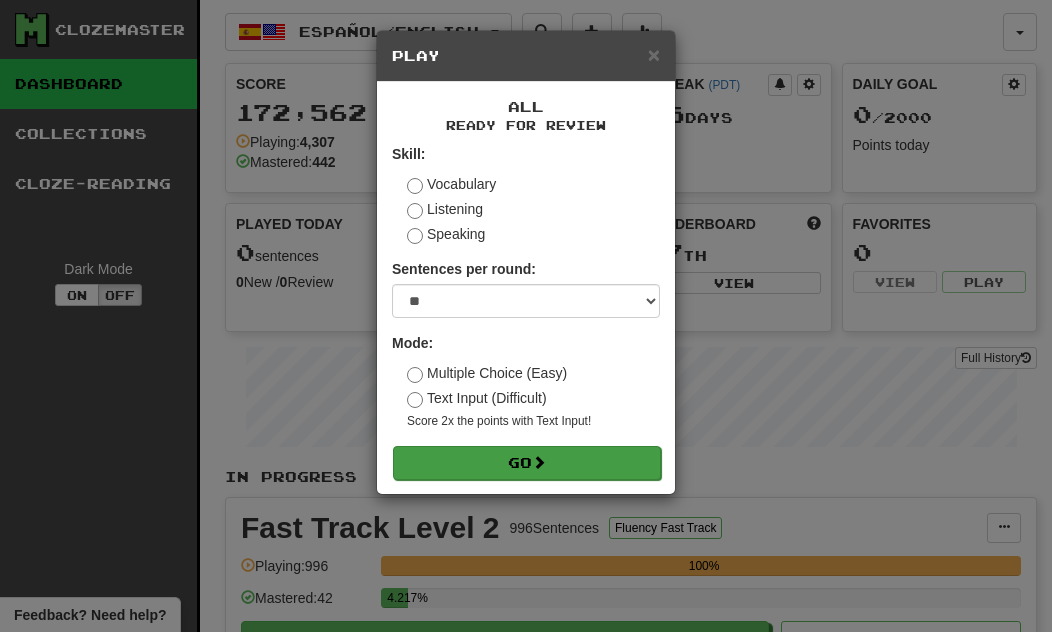 click on "Go" at bounding box center [527, 463] 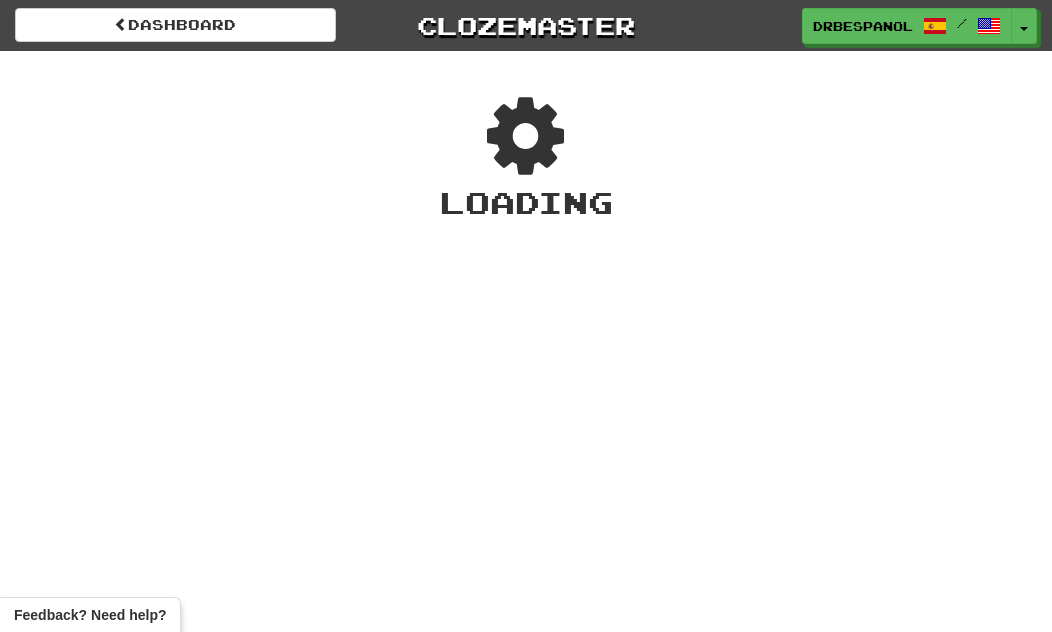 scroll, scrollTop: 0, scrollLeft: 0, axis: both 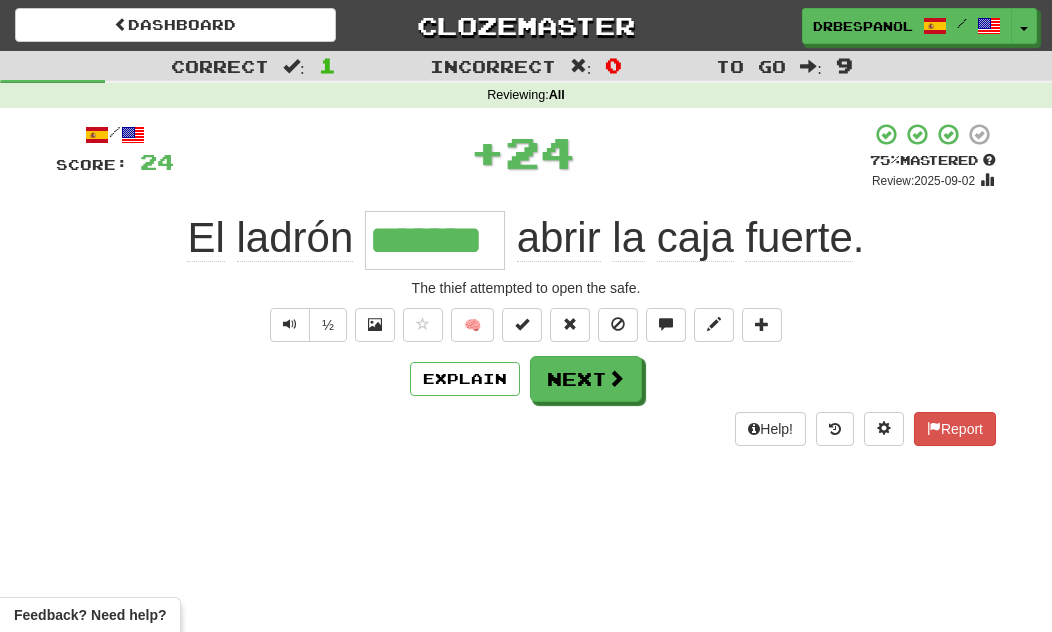 type on "*******" 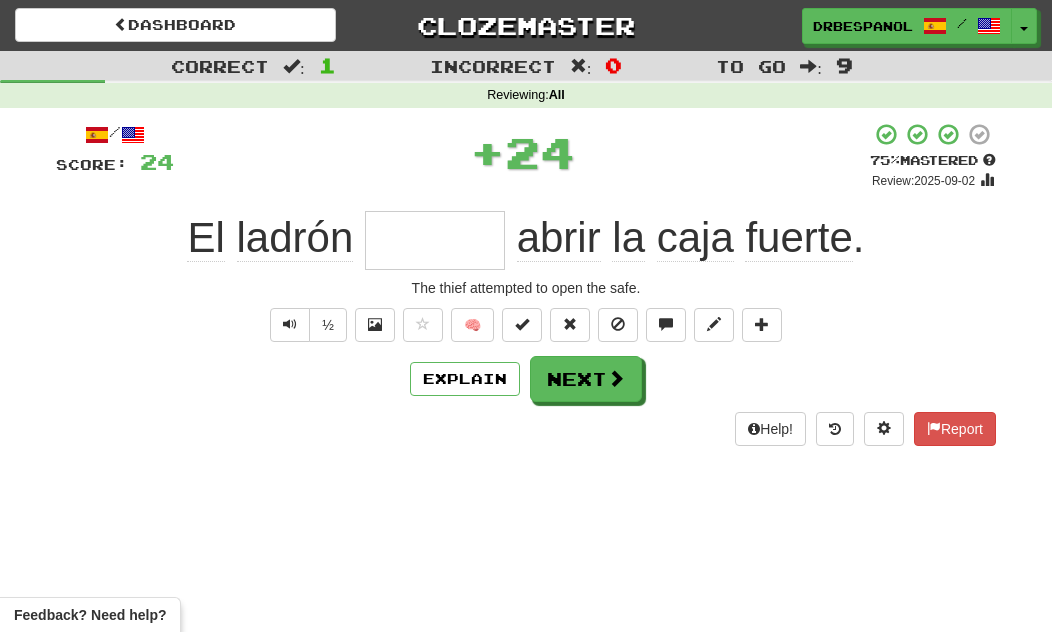 type on "*****" 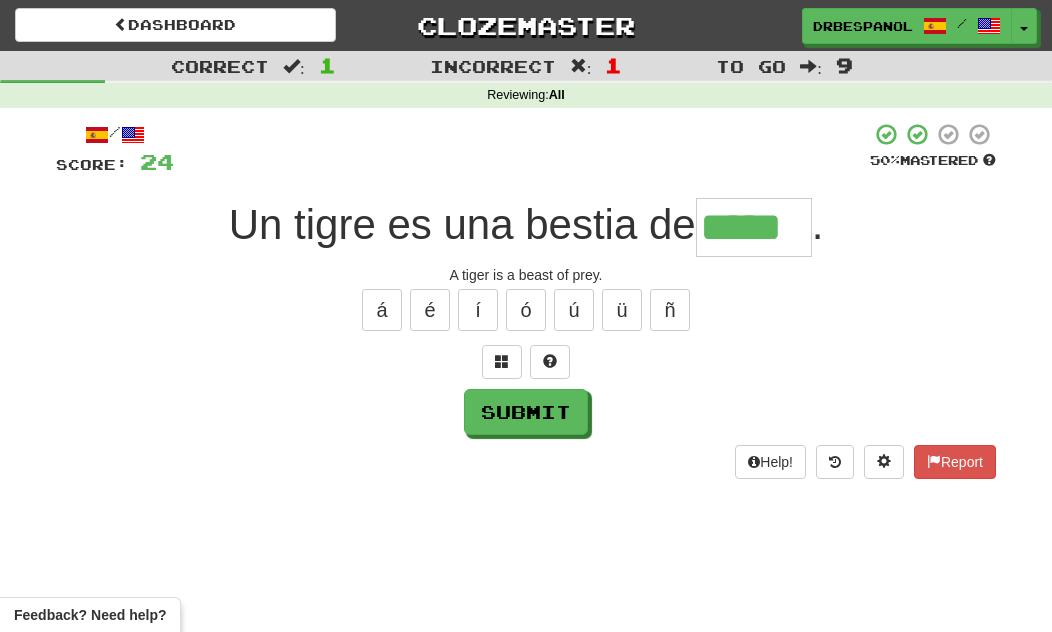 type on "*****" 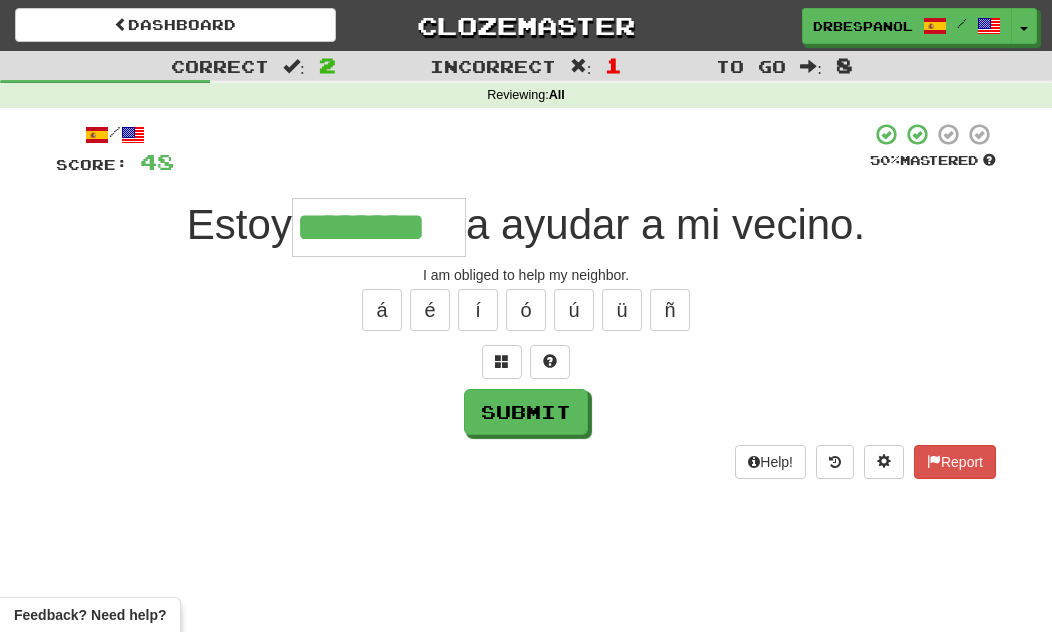type on "********" 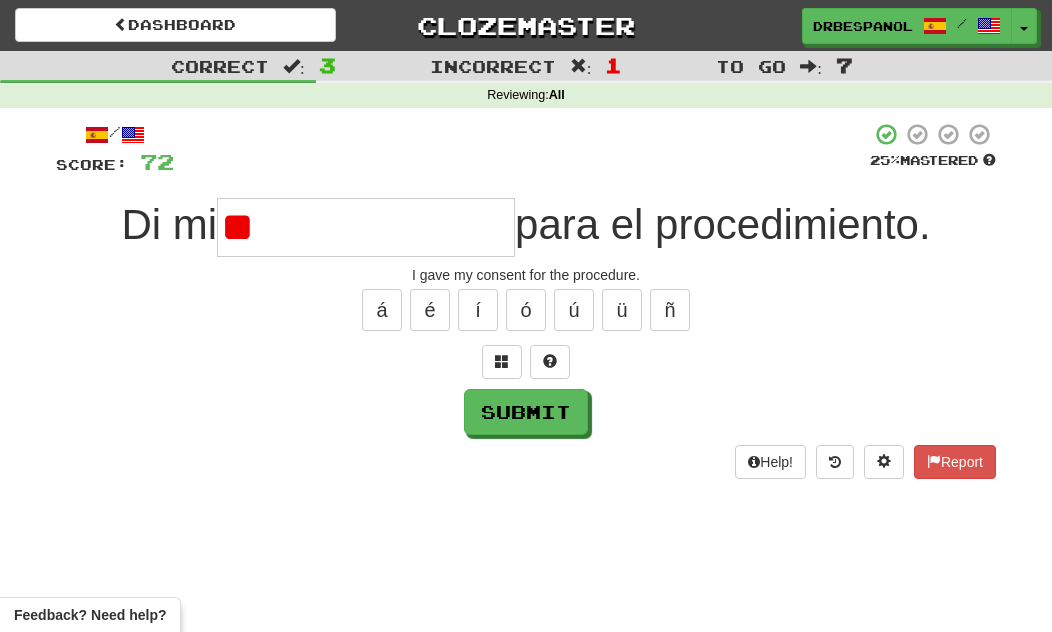 type on "*" 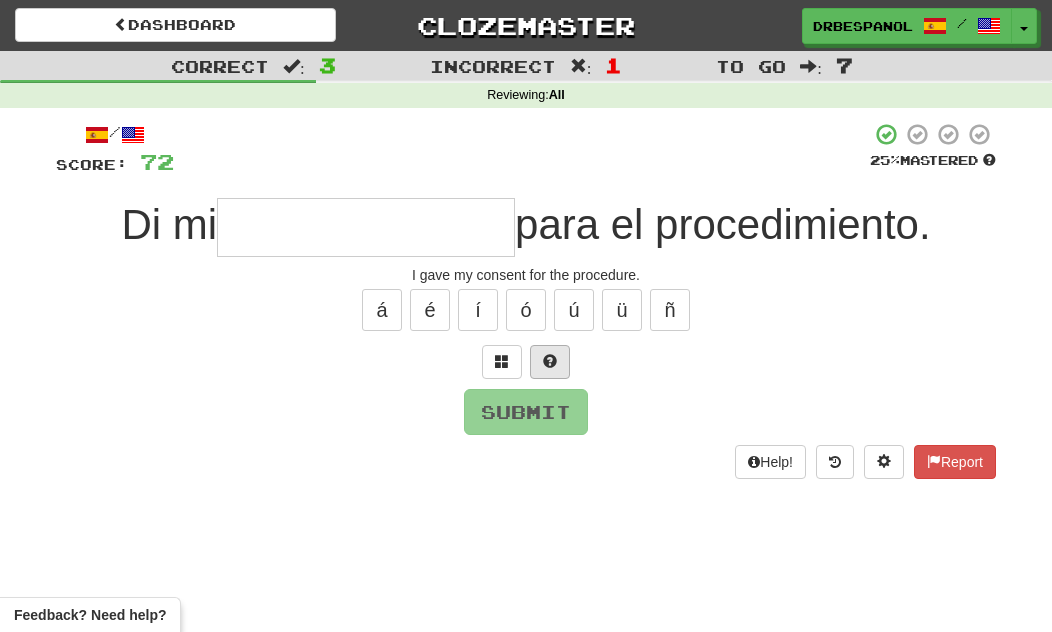 click at bounding box center [550, 362] 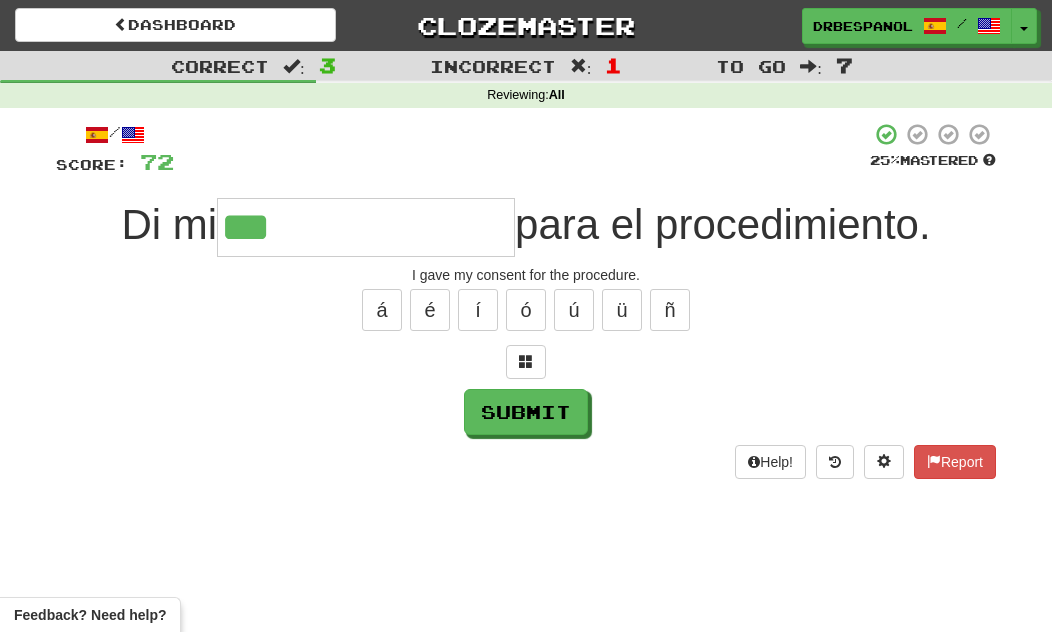 type on "**********" 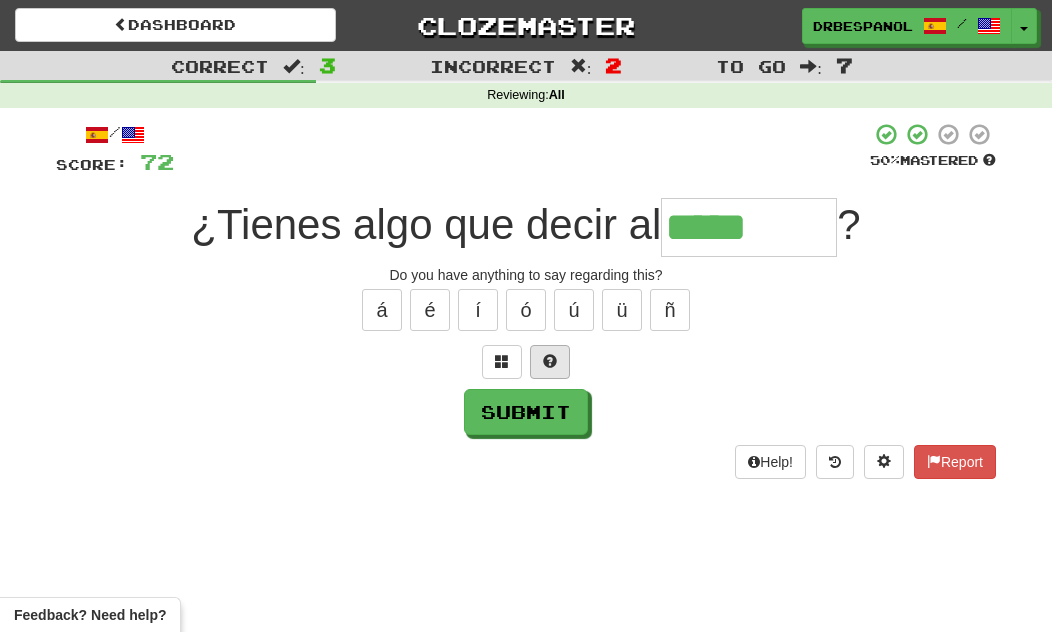 click at bounding box center [550, 361] 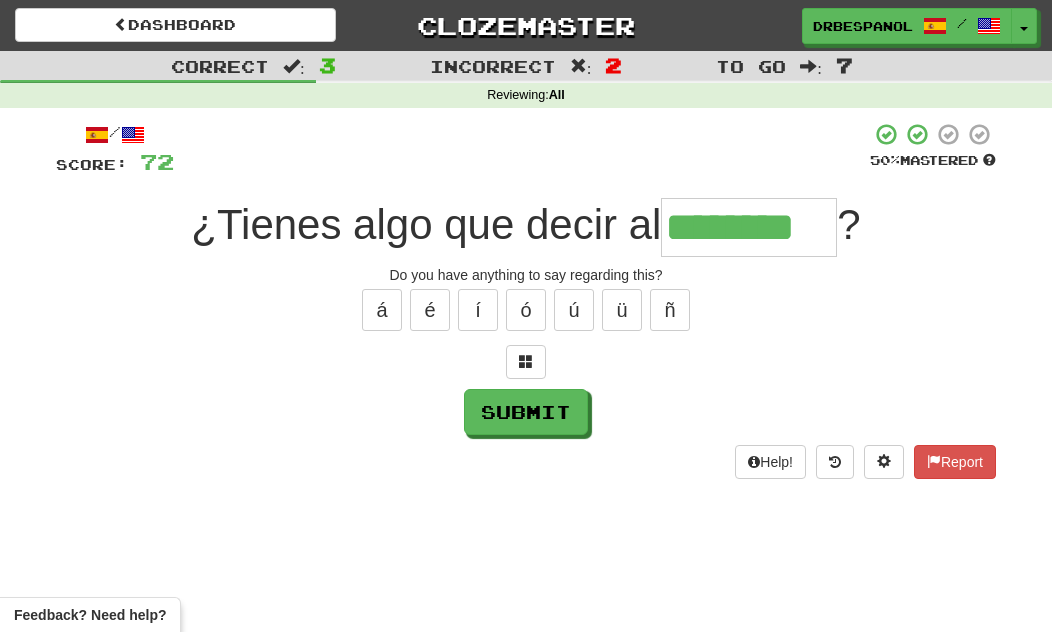 type on "********" 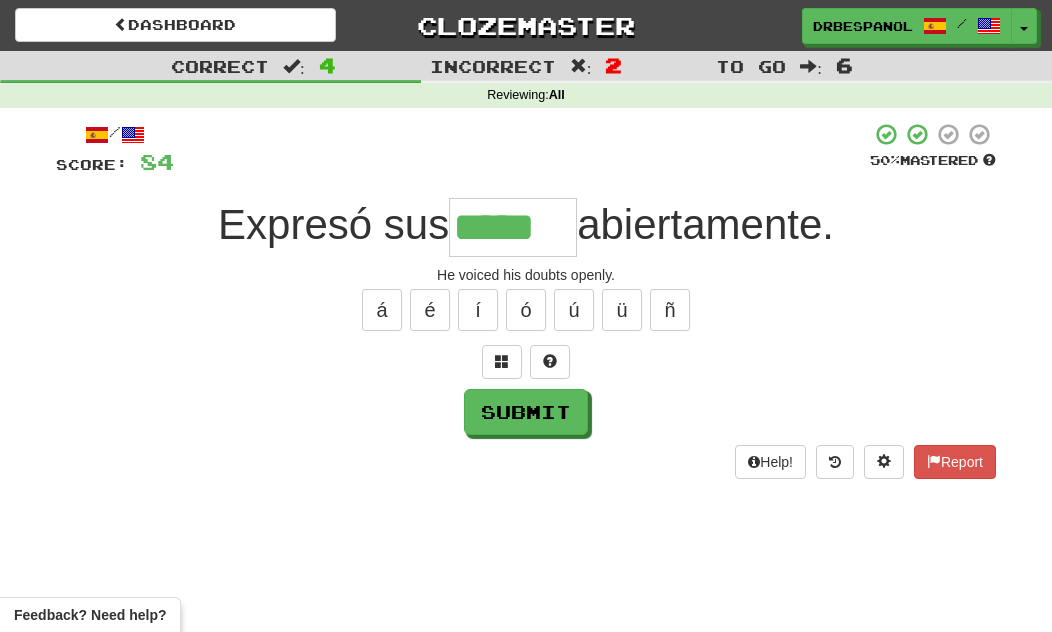 type on "*****" 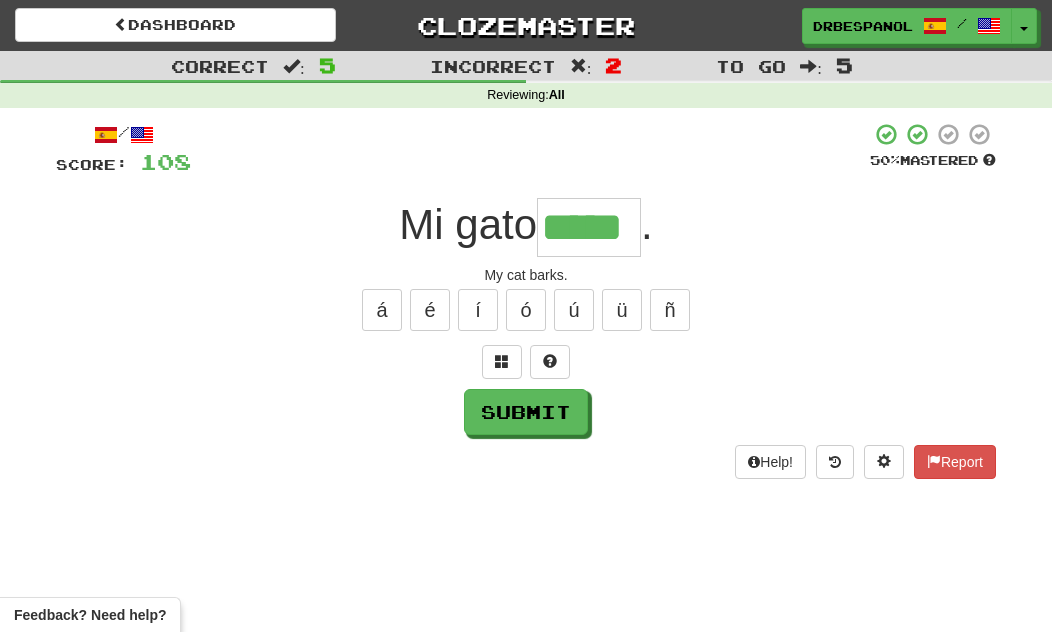 type on "*****" 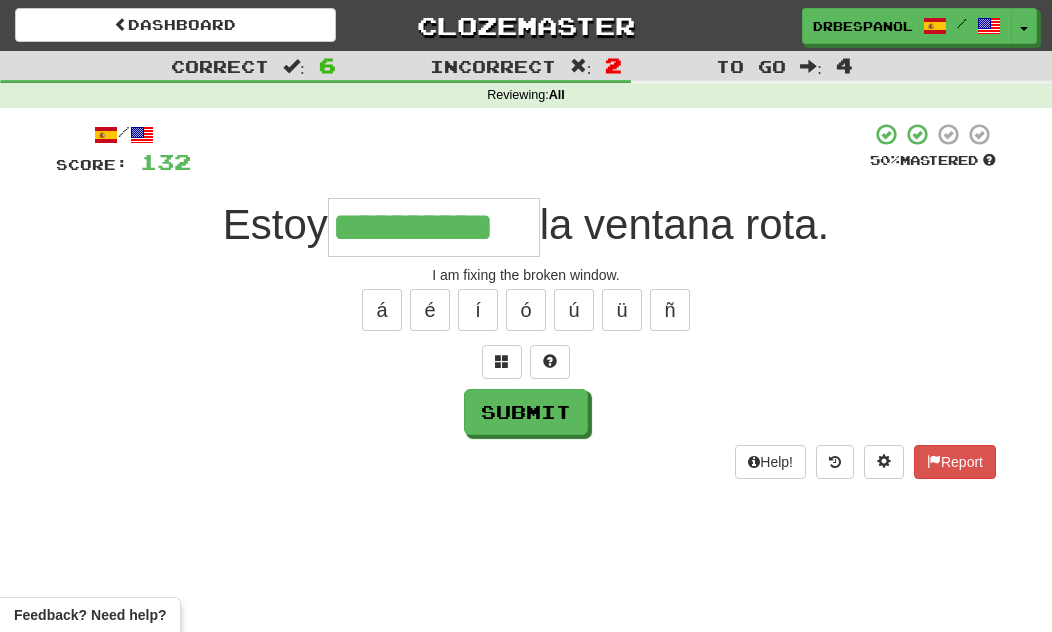 type on "**********" 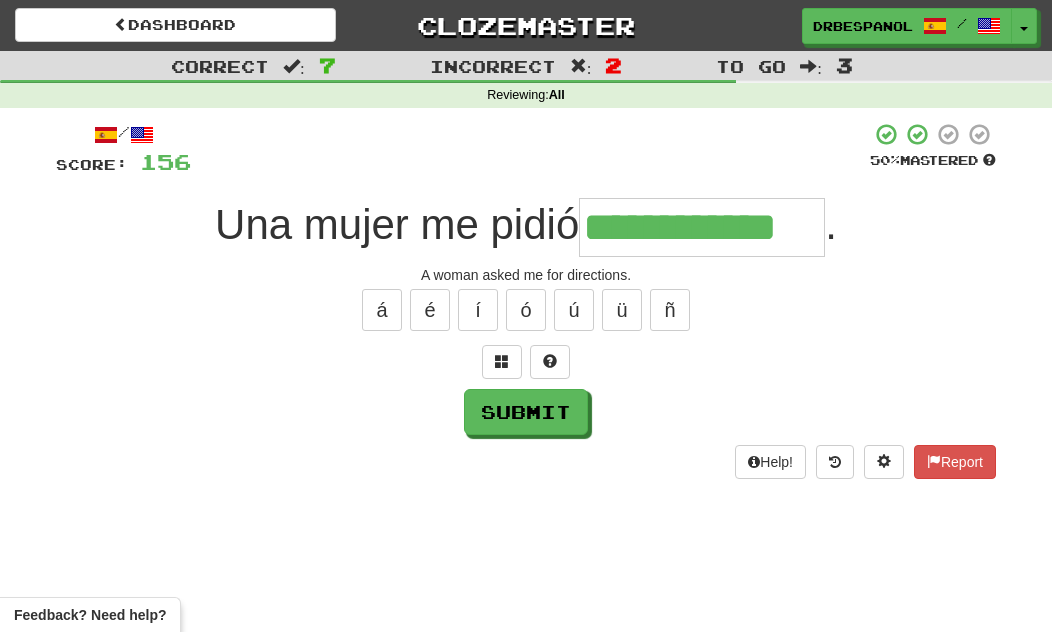 type on "**********" 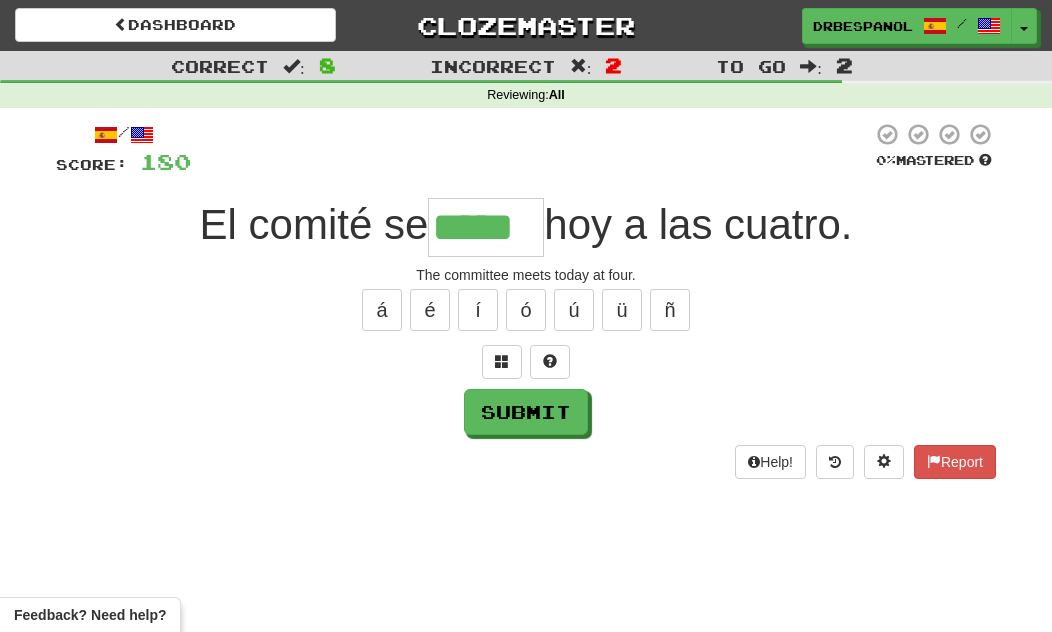 type on "*****" 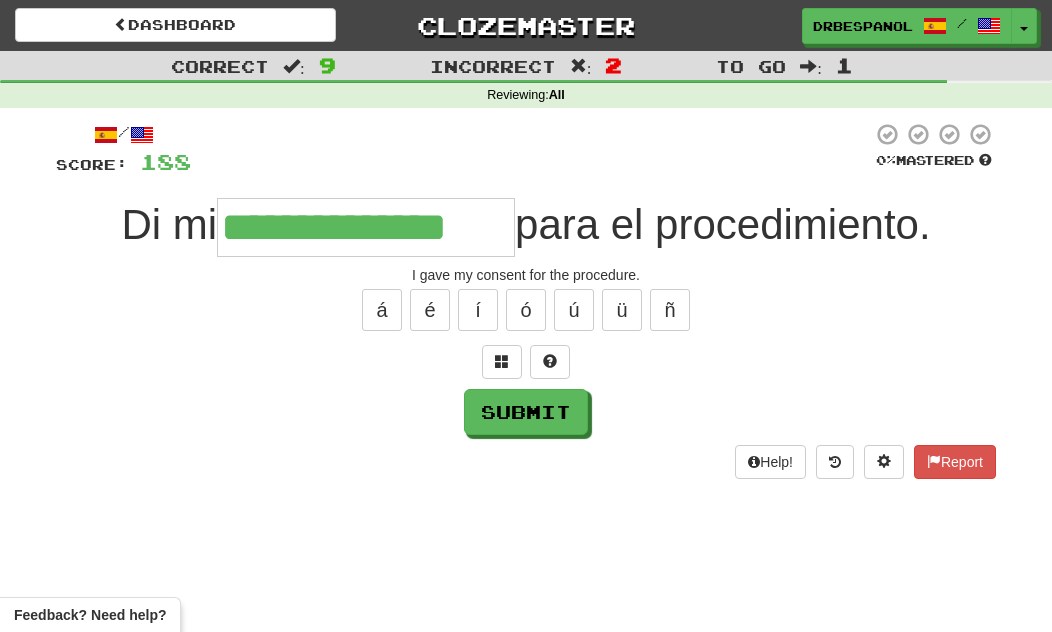 type on "**********" 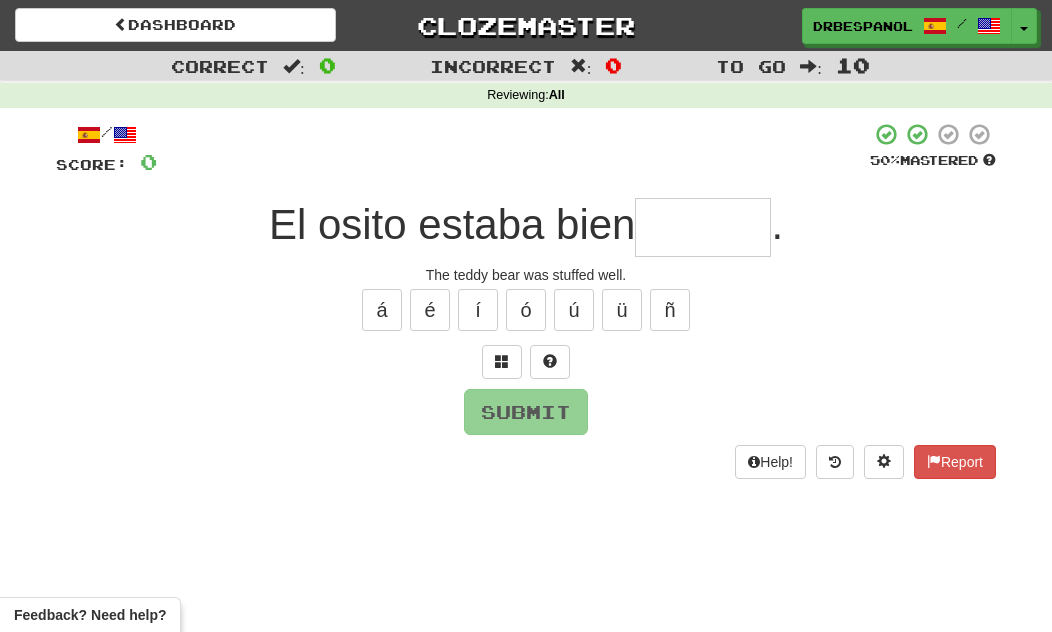 type on "*" 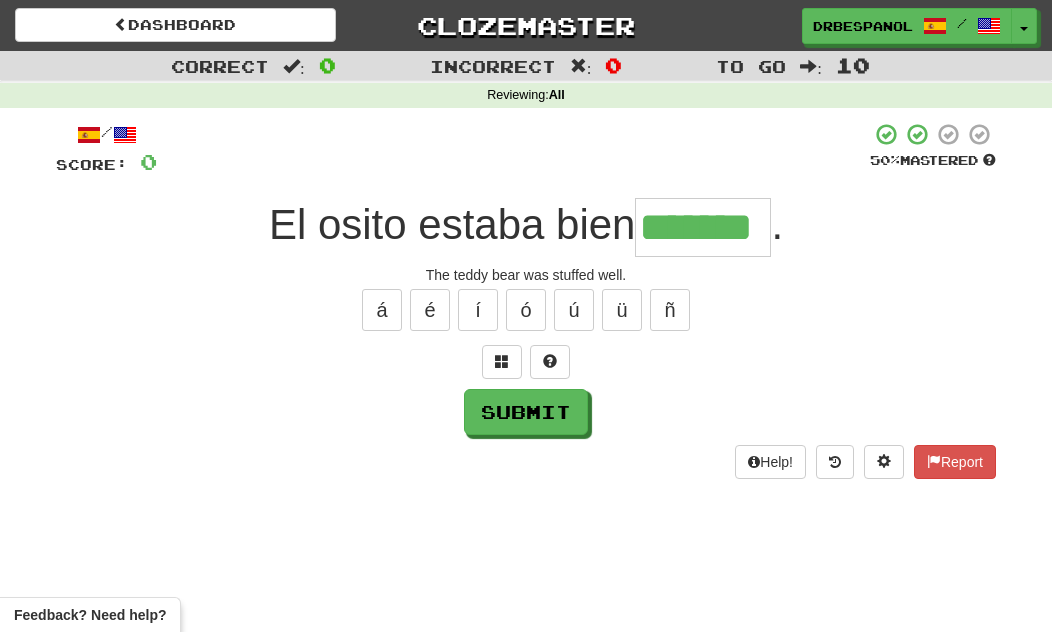type on "*******" 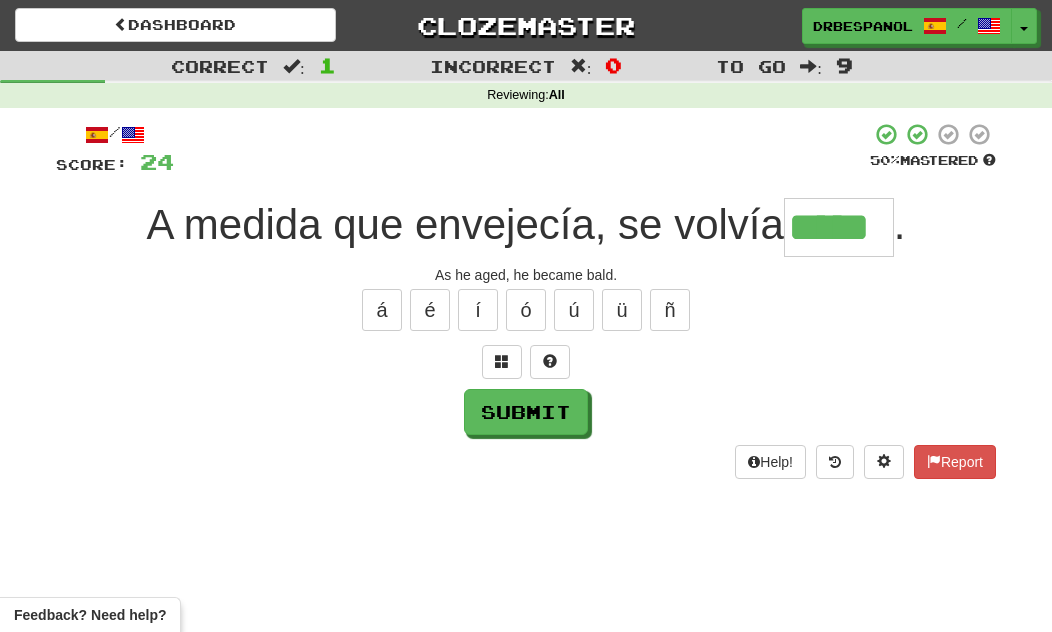 type on "*****" 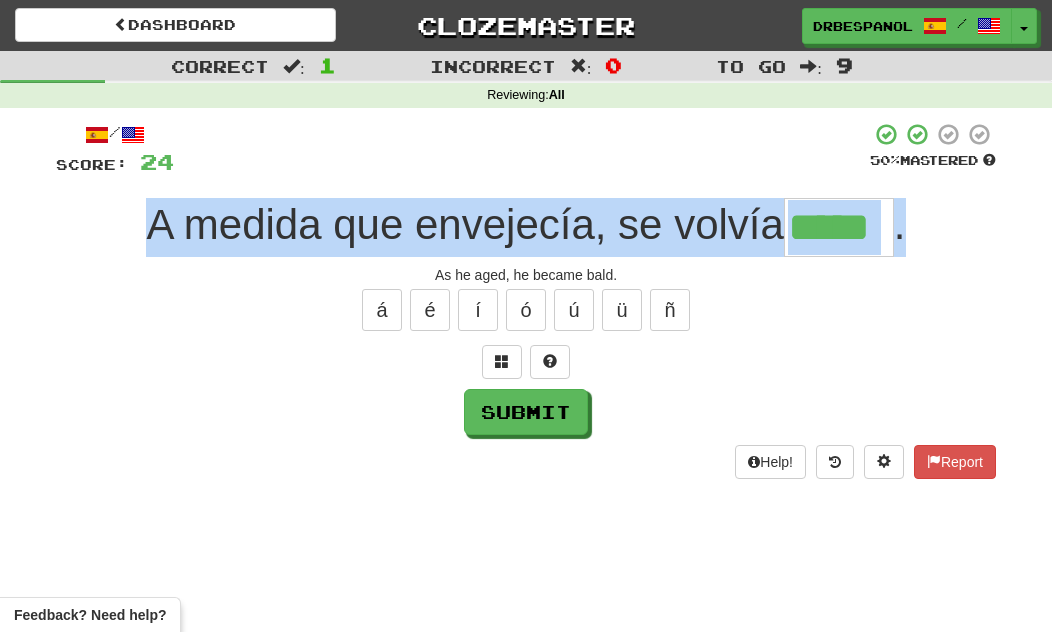 copy on "A medida que envejecía, se volvía  ." 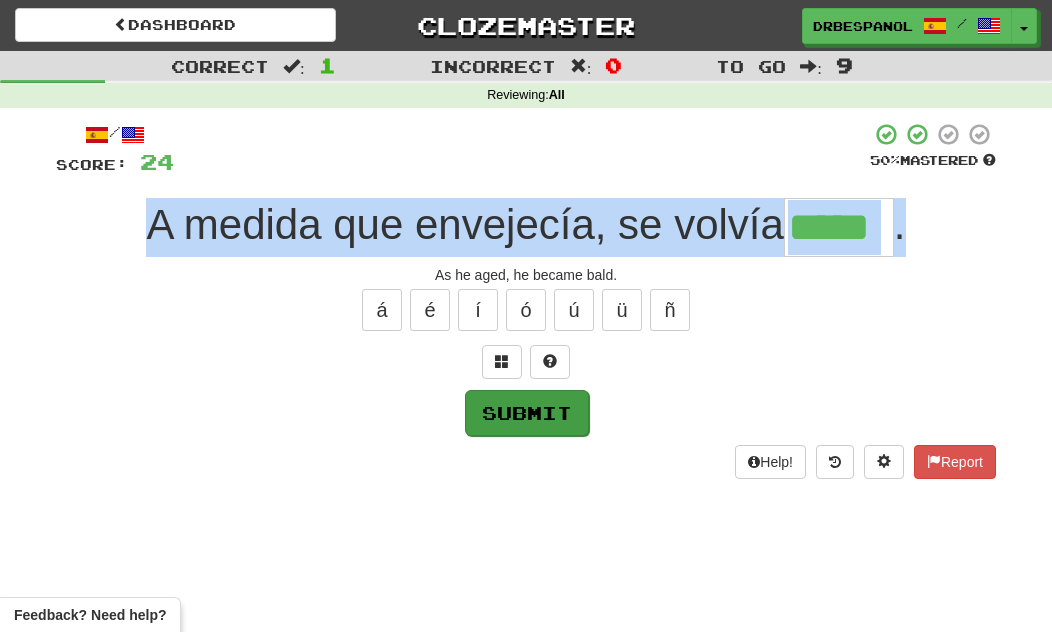 click on "Submit" at bounding box center [527, 413] 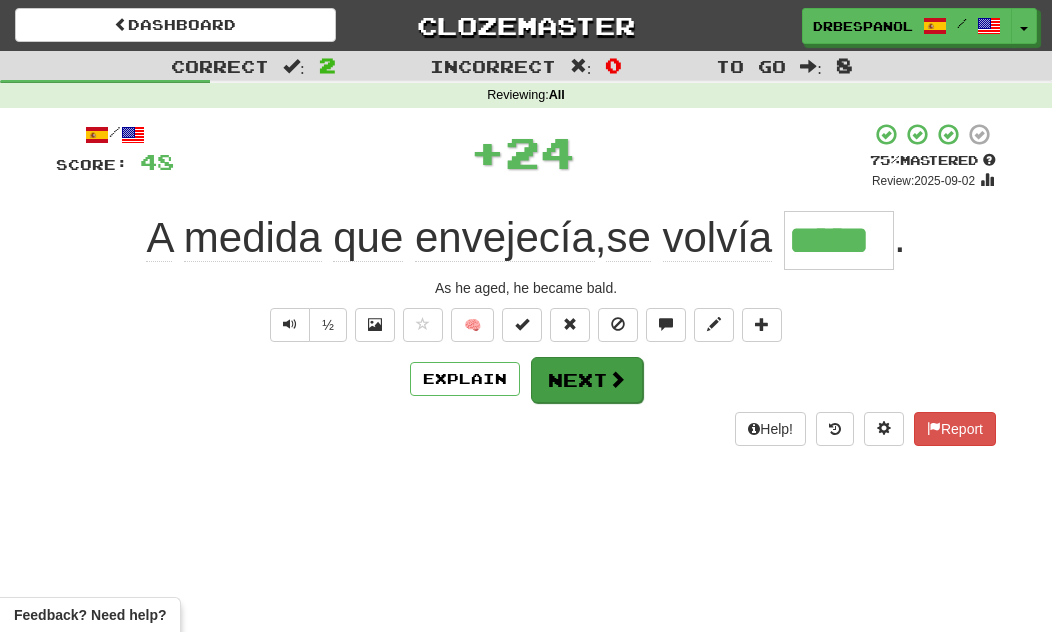 click at bounding box center (617, 379) 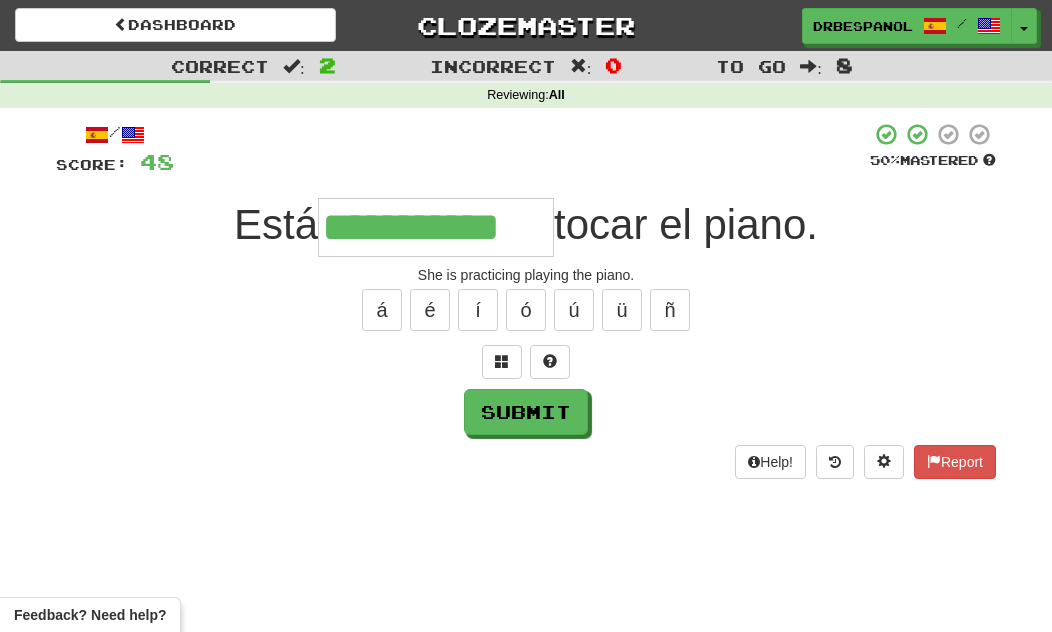 type on "**********" 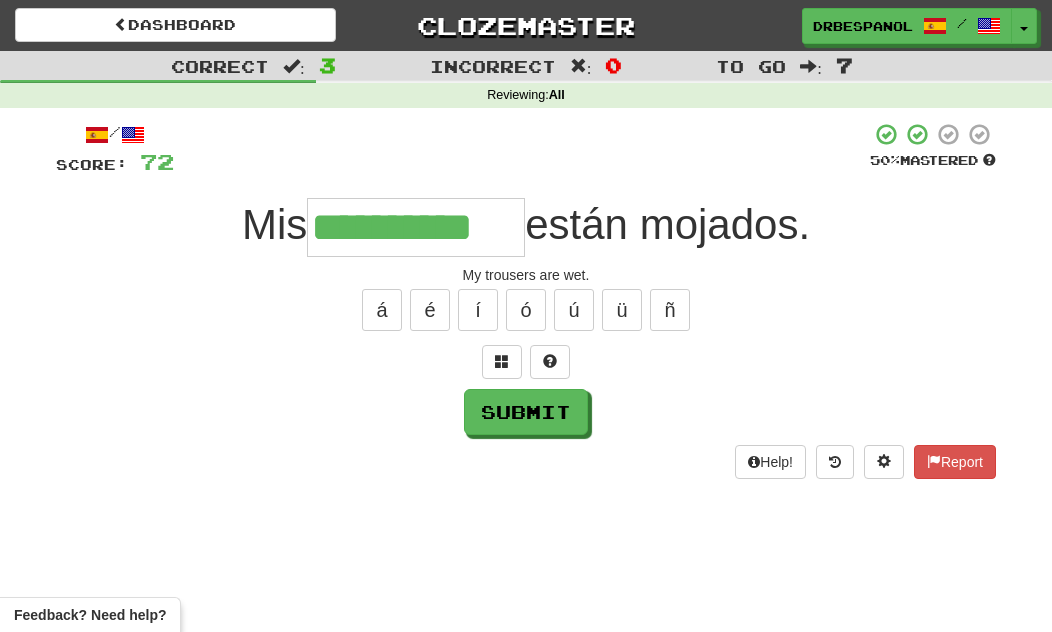 type on "**********" 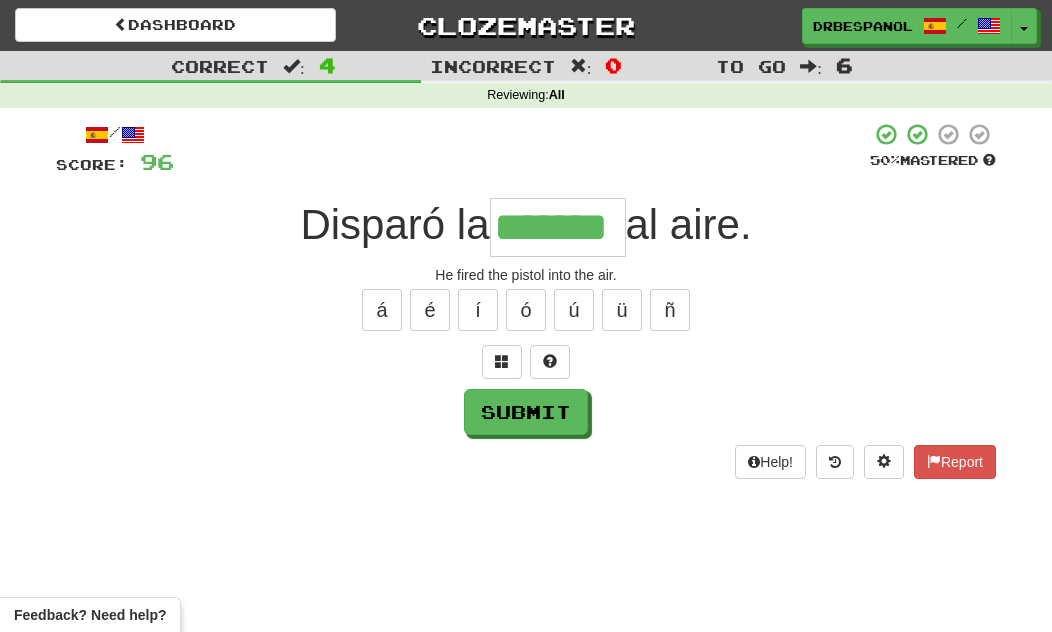 type on "*******" 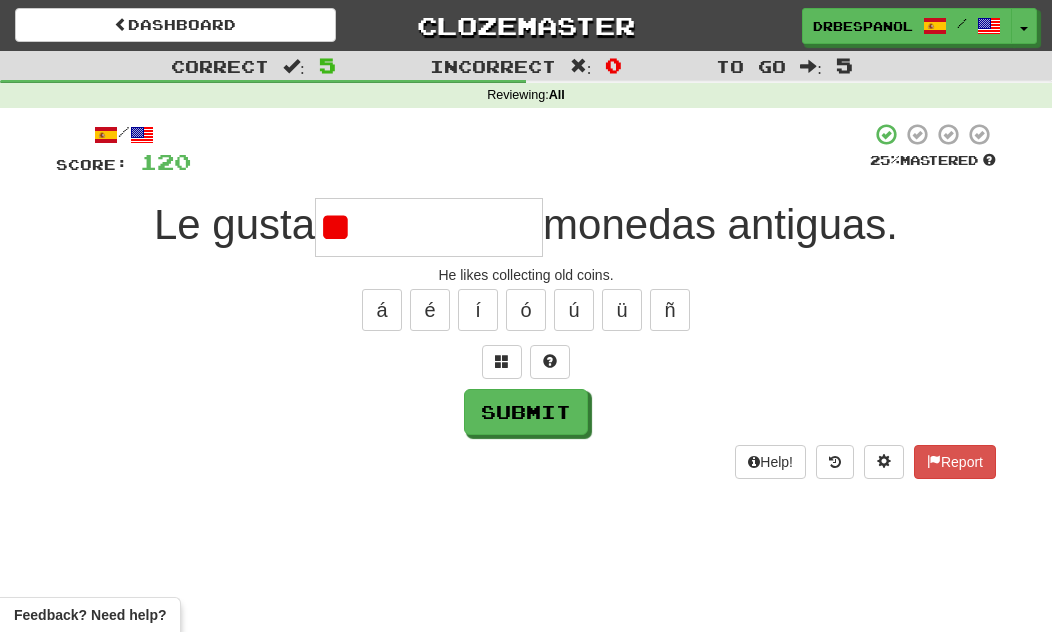 type on "*" 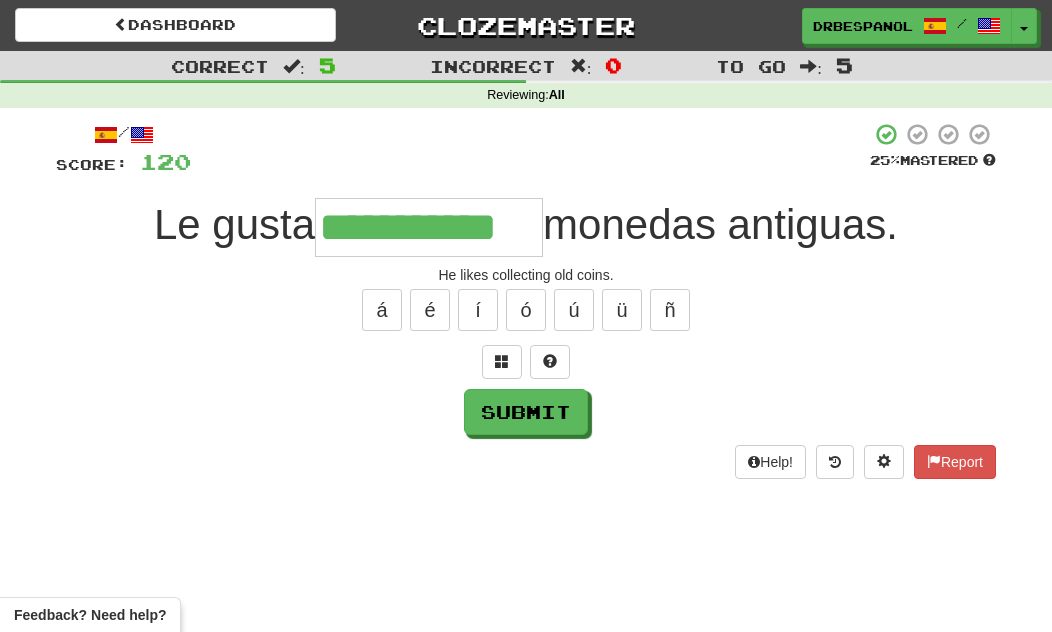 type on "**********" 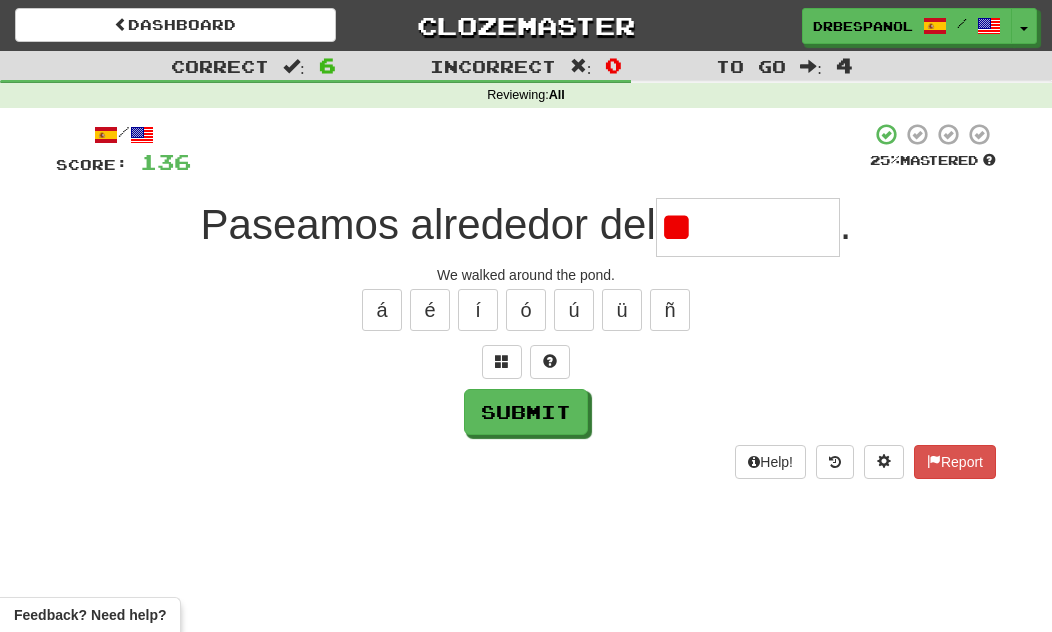 type on "*" 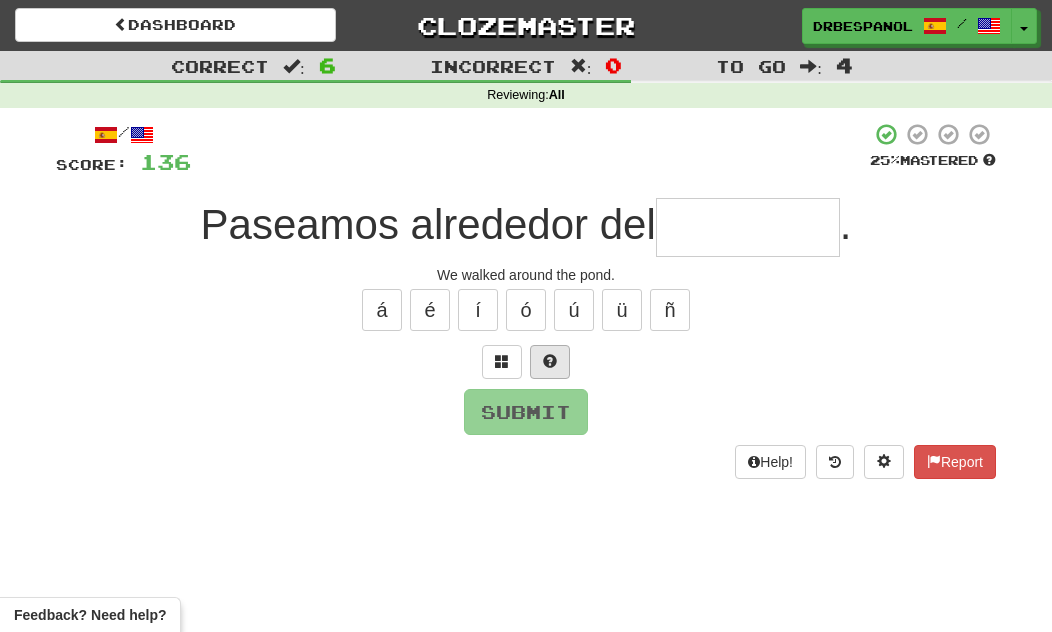 click at bounding box center [550, 361] 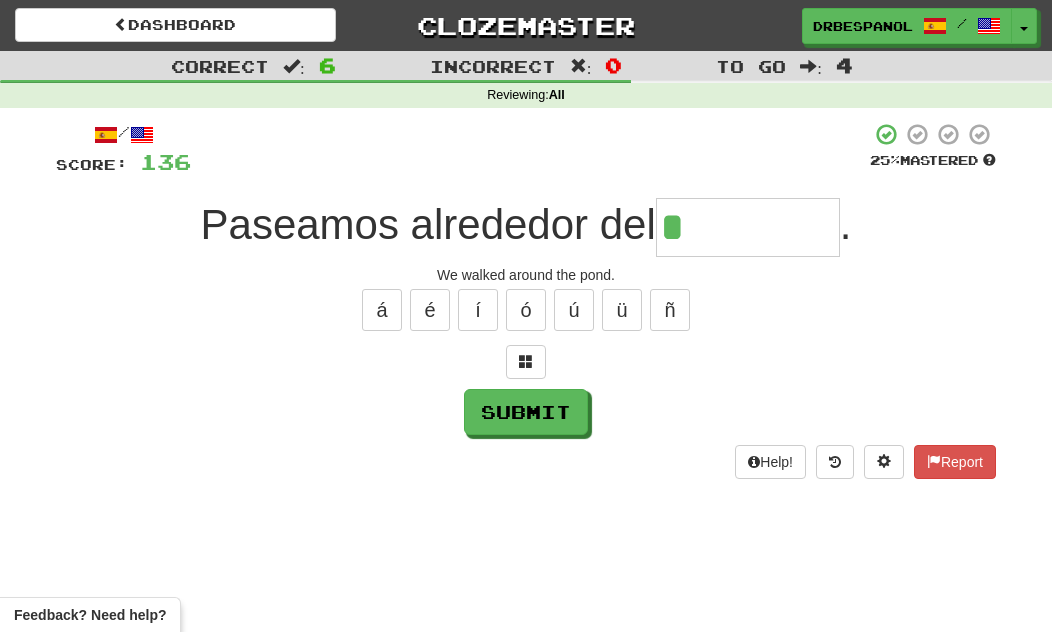 type on "********" 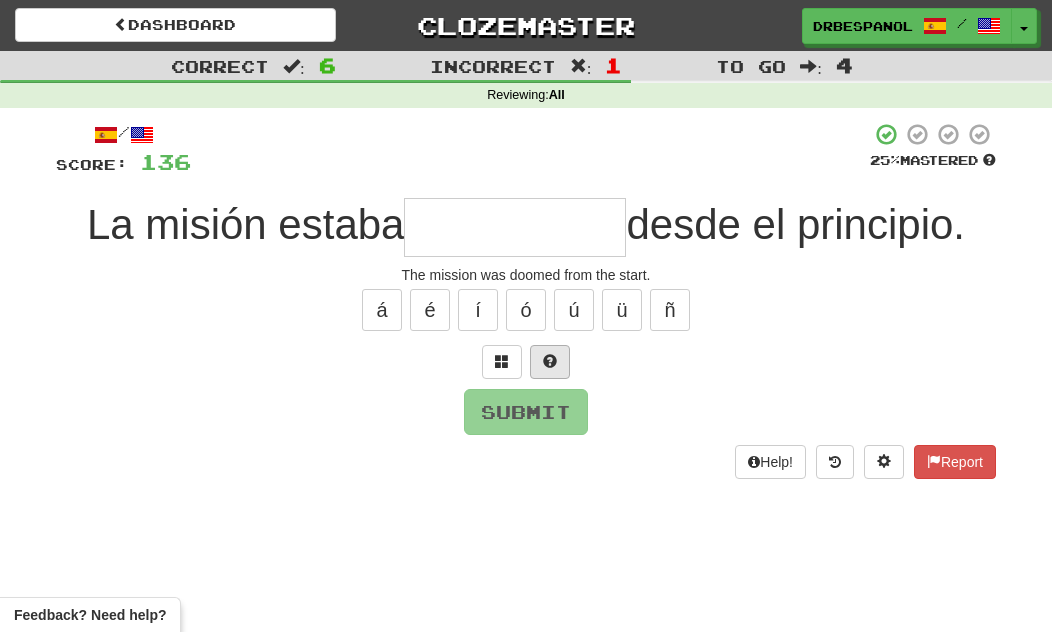 click at bounding box center [550, 362] 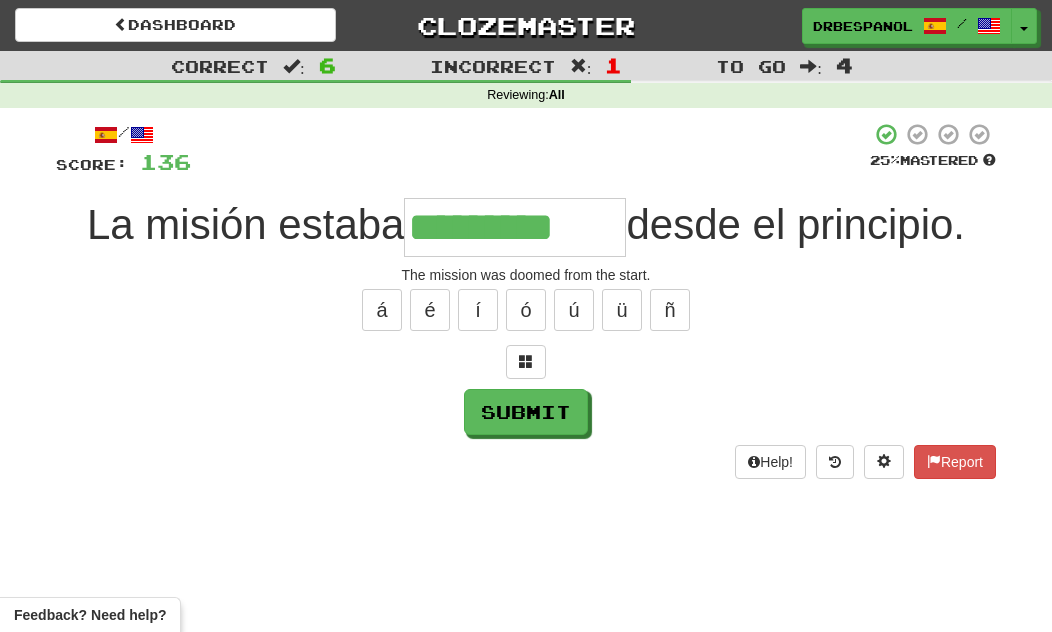 type on "*********" 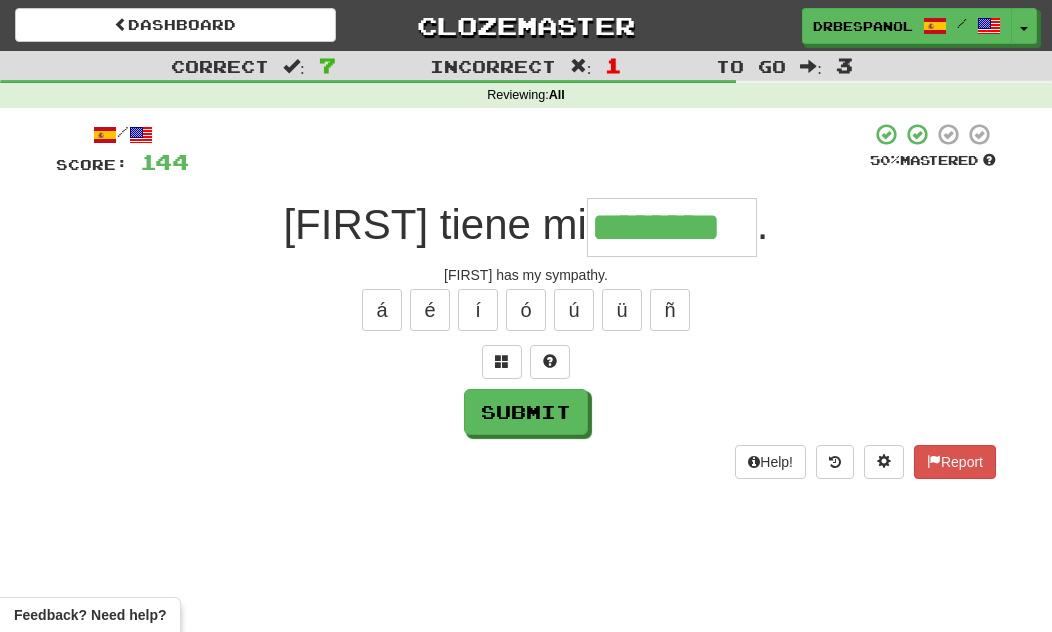 type on "********" 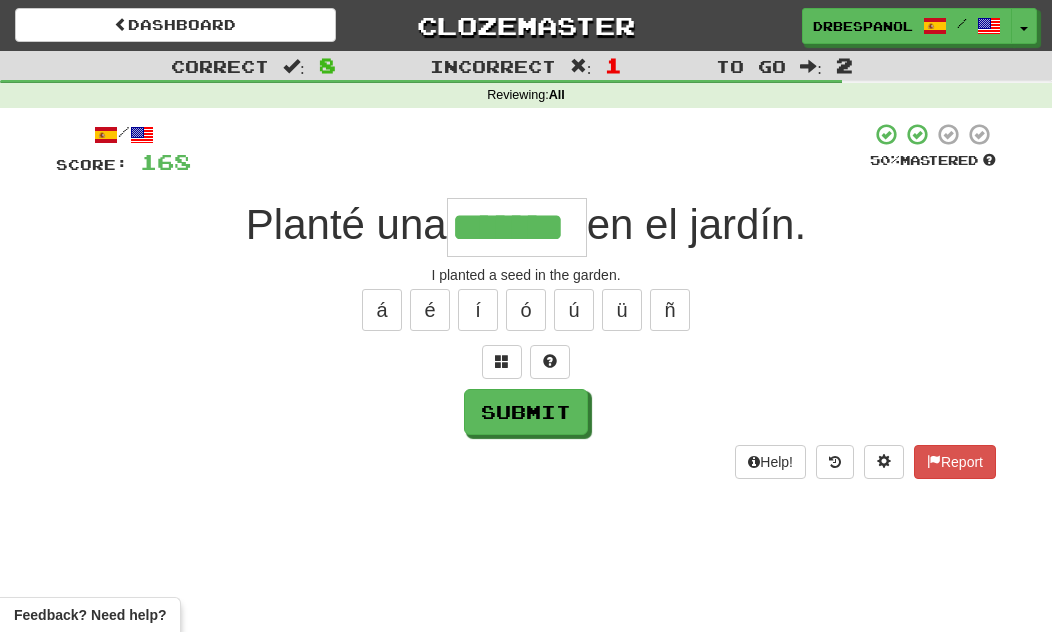 type on "*******" 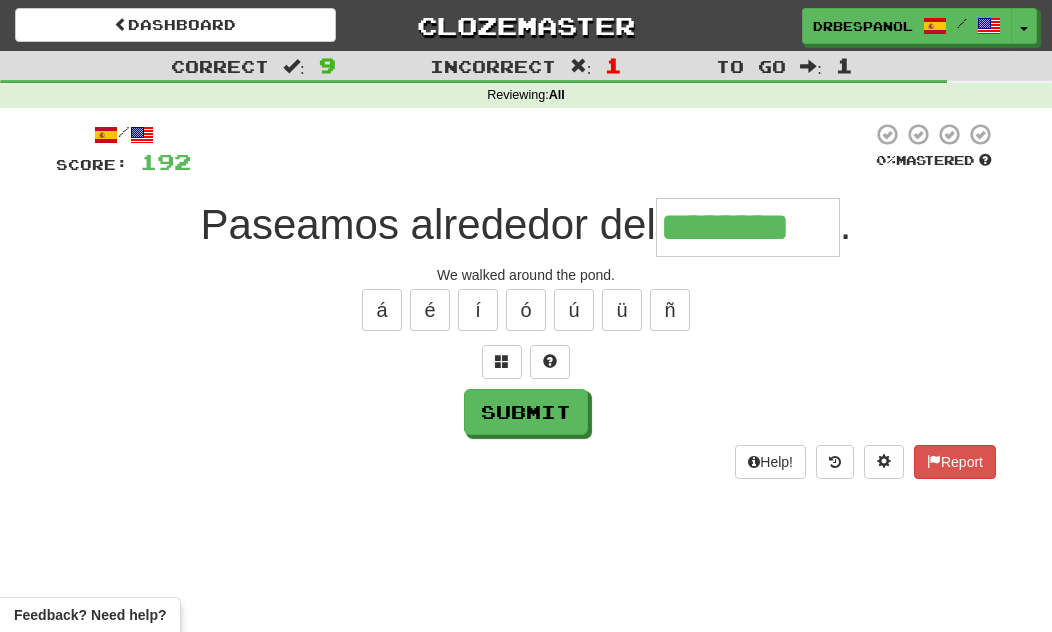 type on "********" 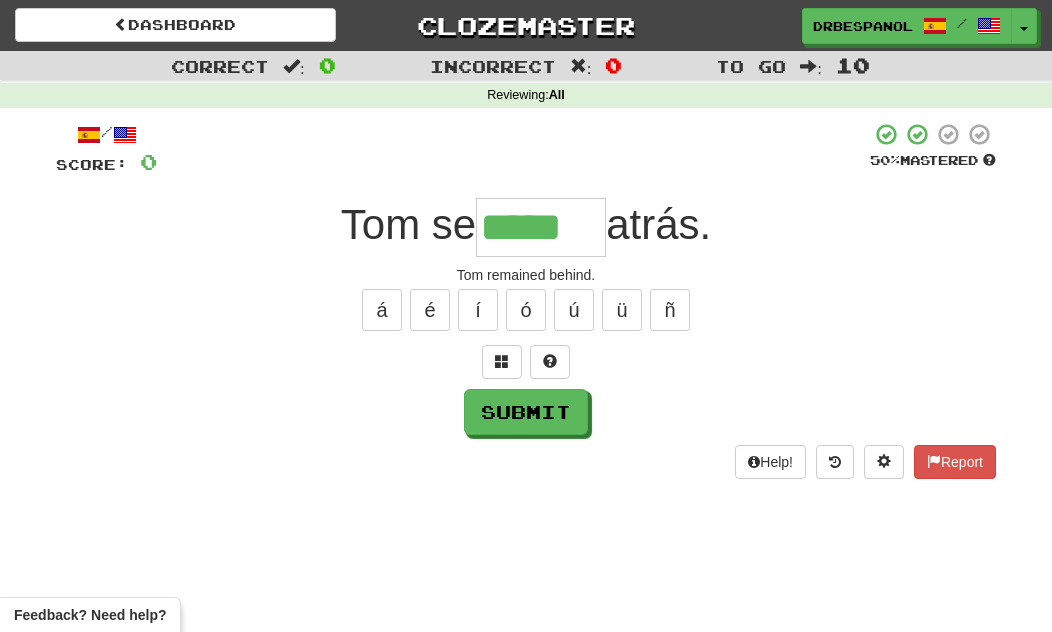 type on "*****" 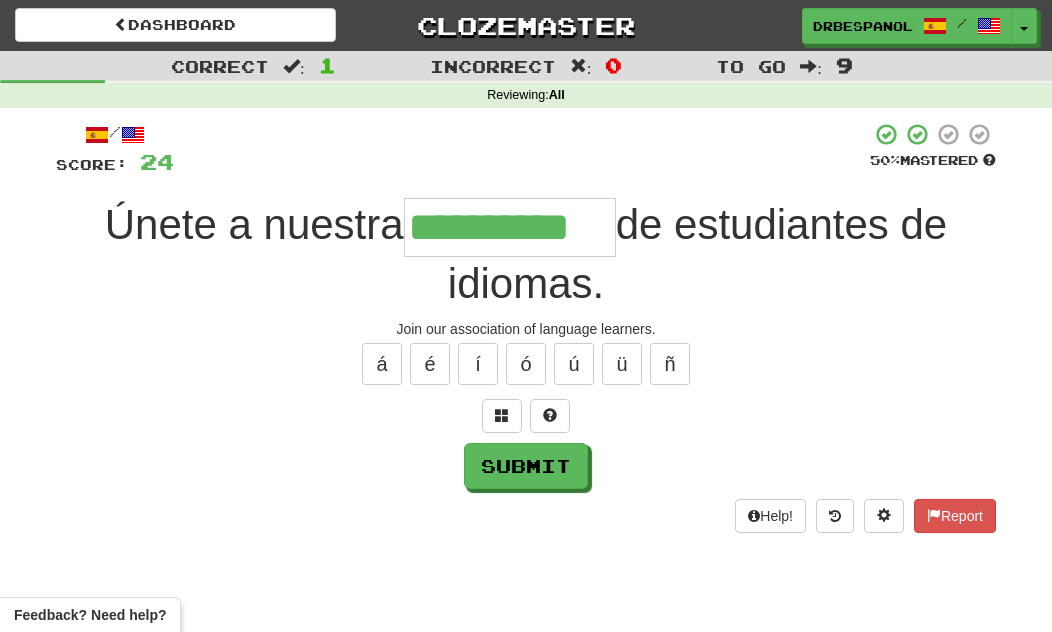 type on "**********" 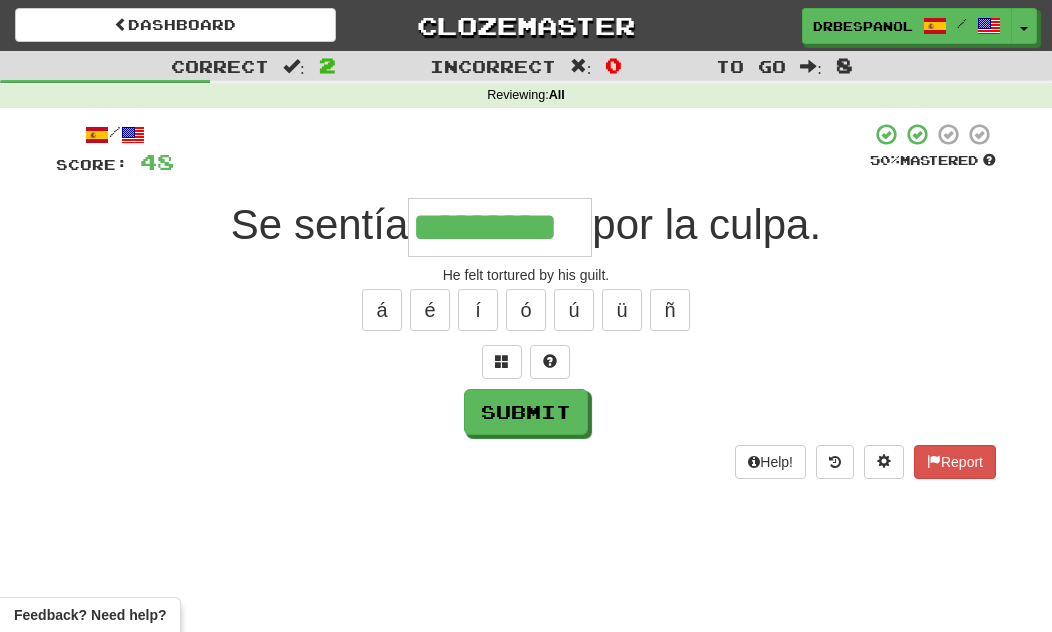 type on "*********" 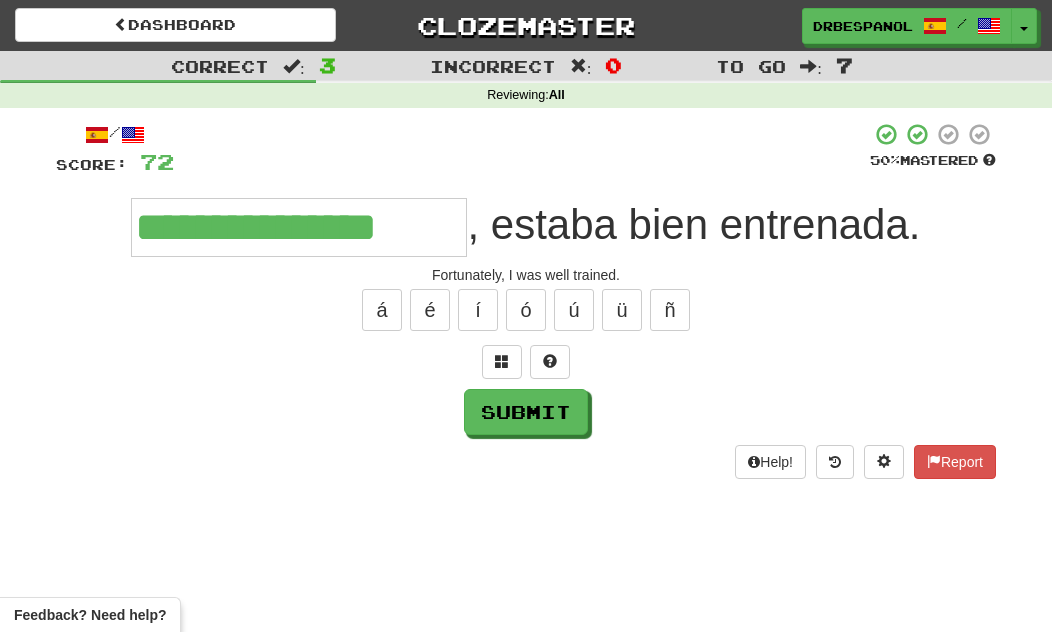 type on "**********" 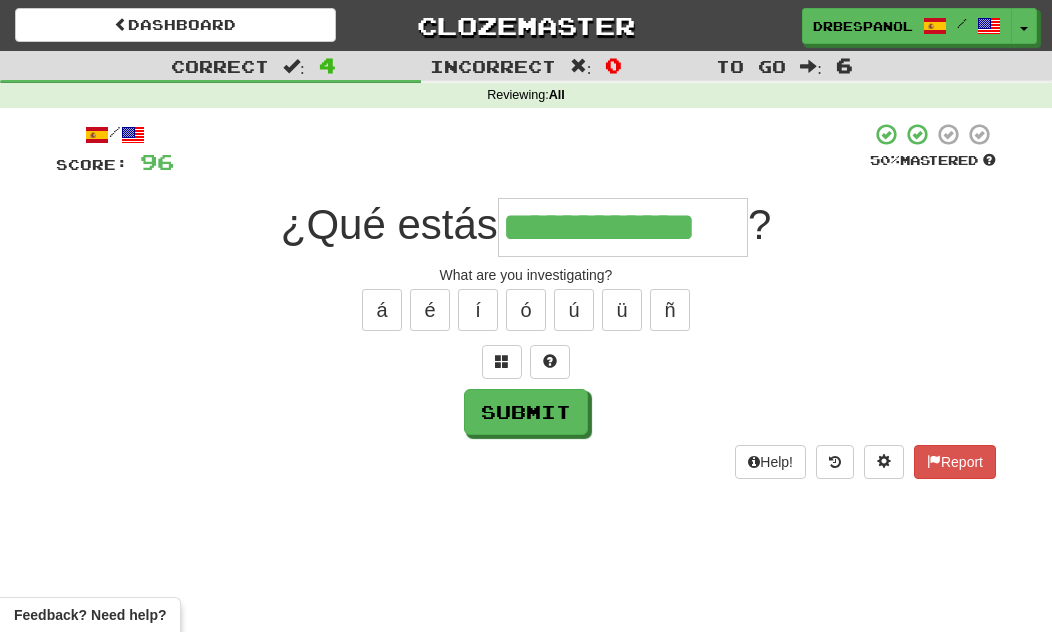 type on "**********" 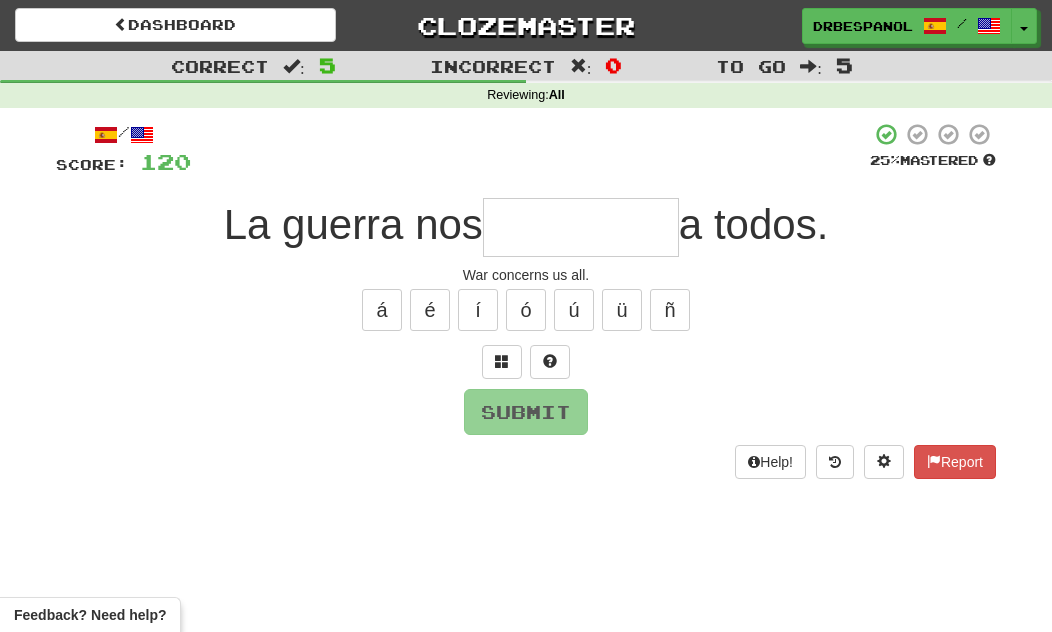 type on "*" 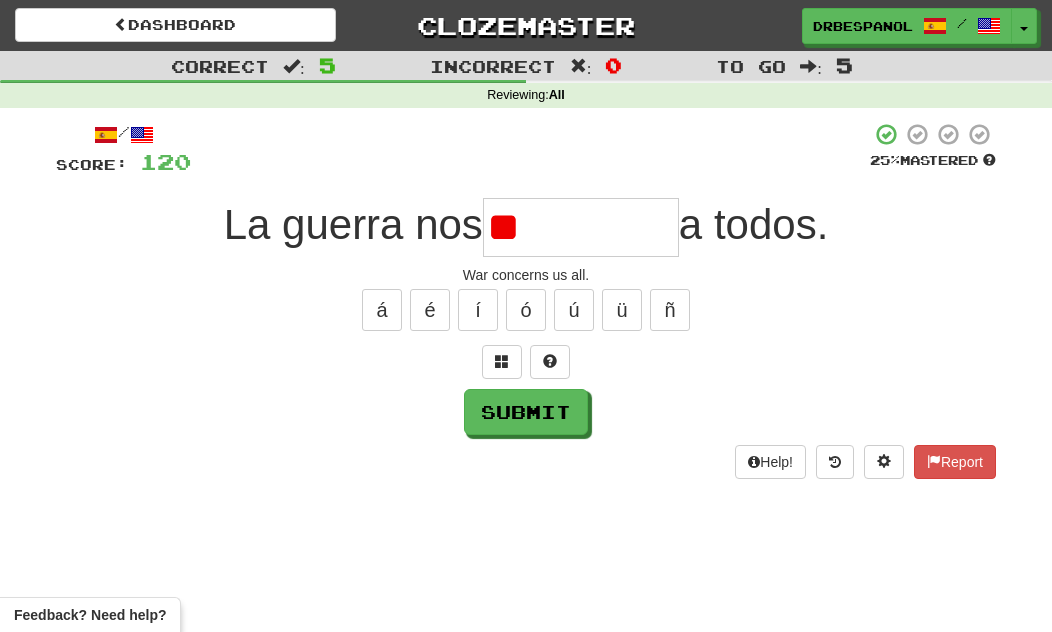 type on "*" 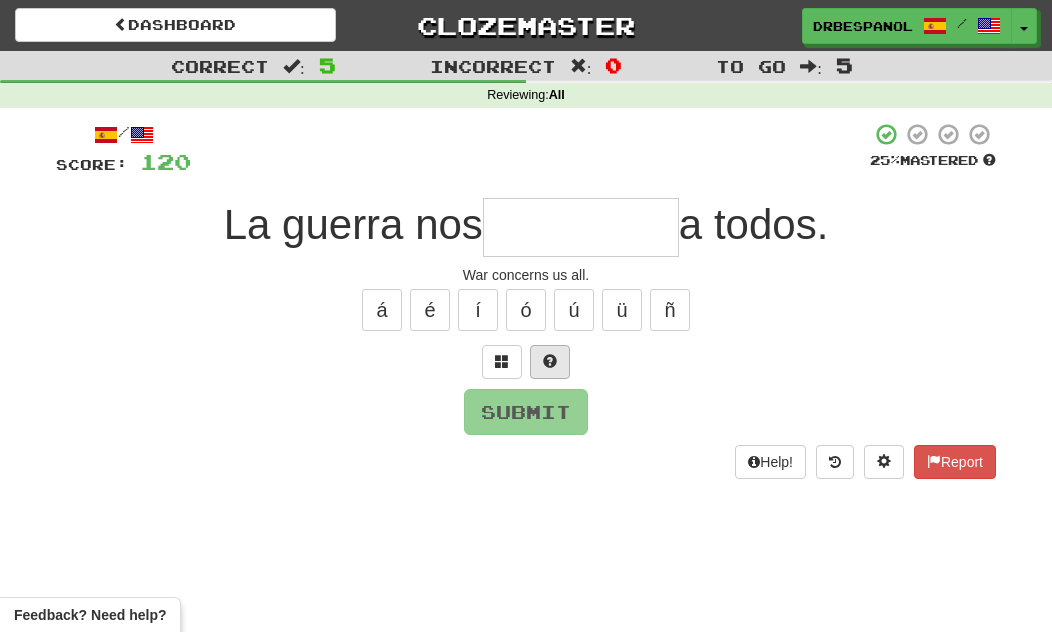 click at bounding box center [550, 362] 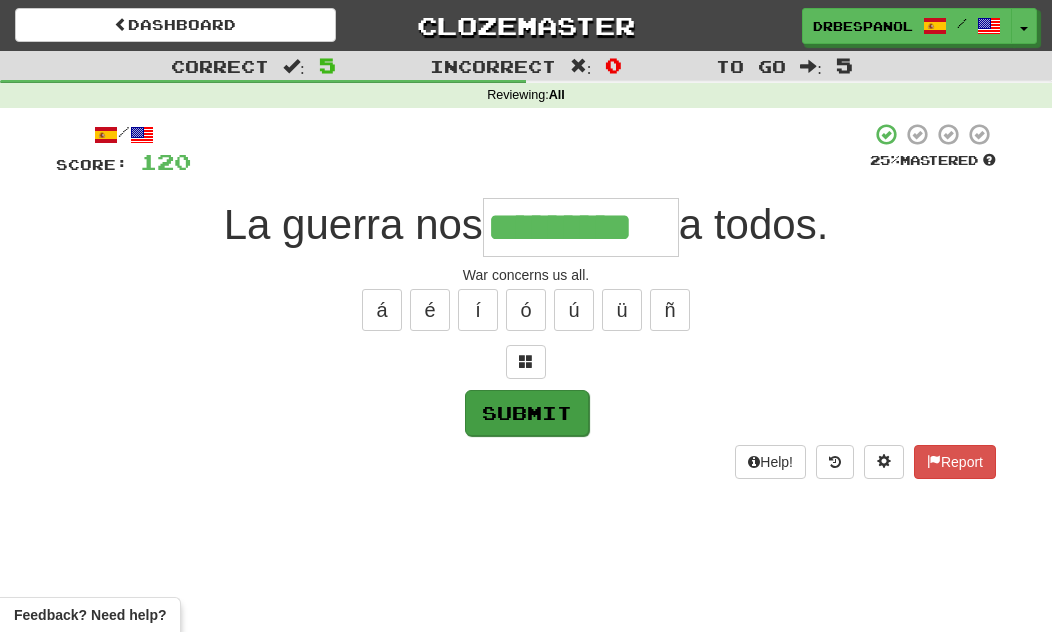 type on "*********" 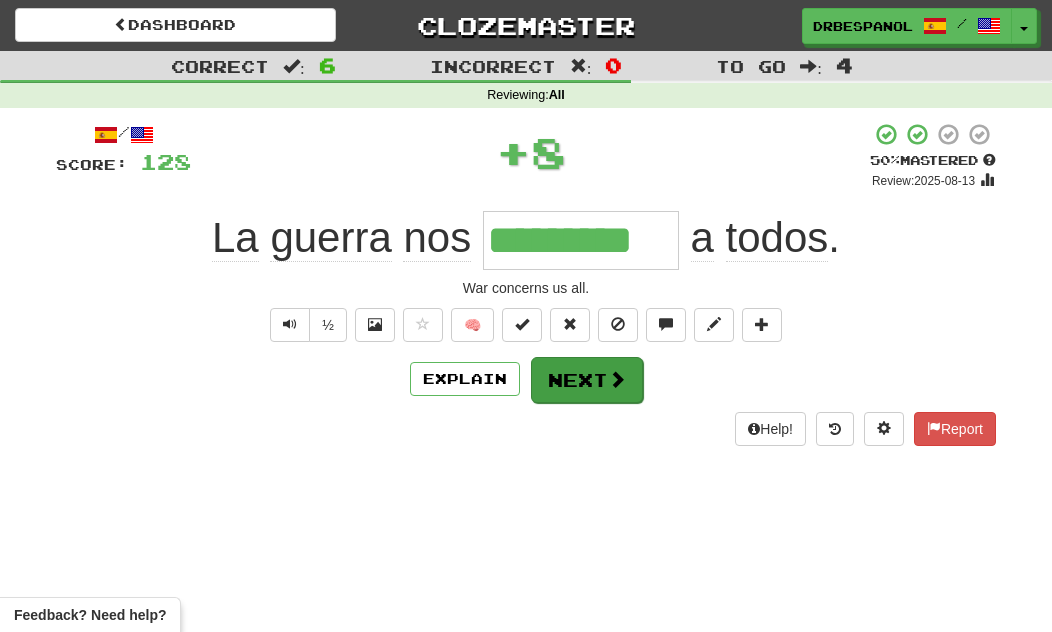click at bounding box center [617, 379] 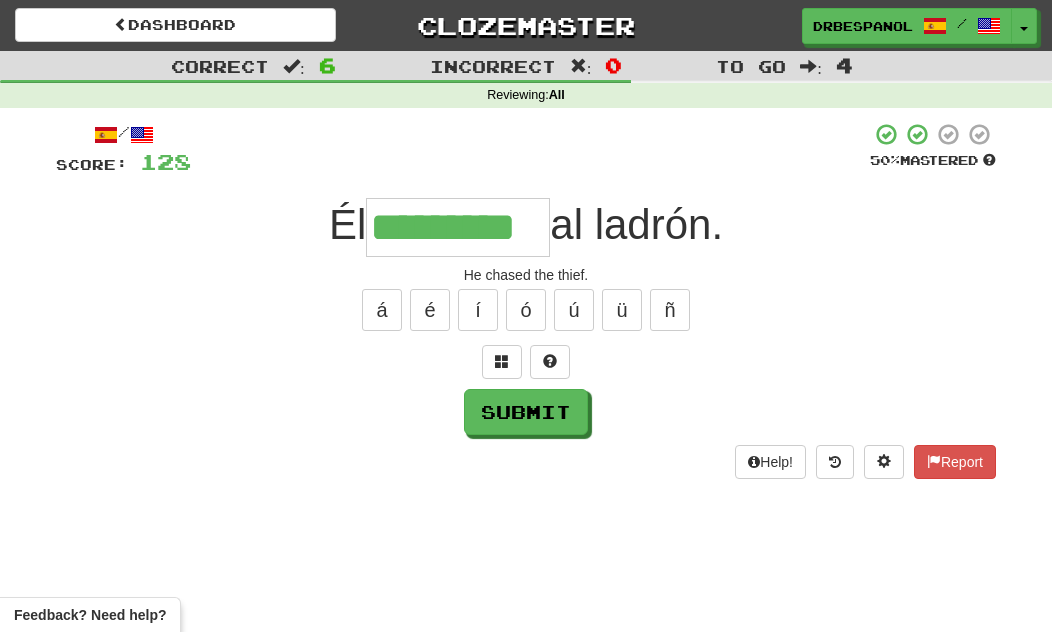 type on "*********" 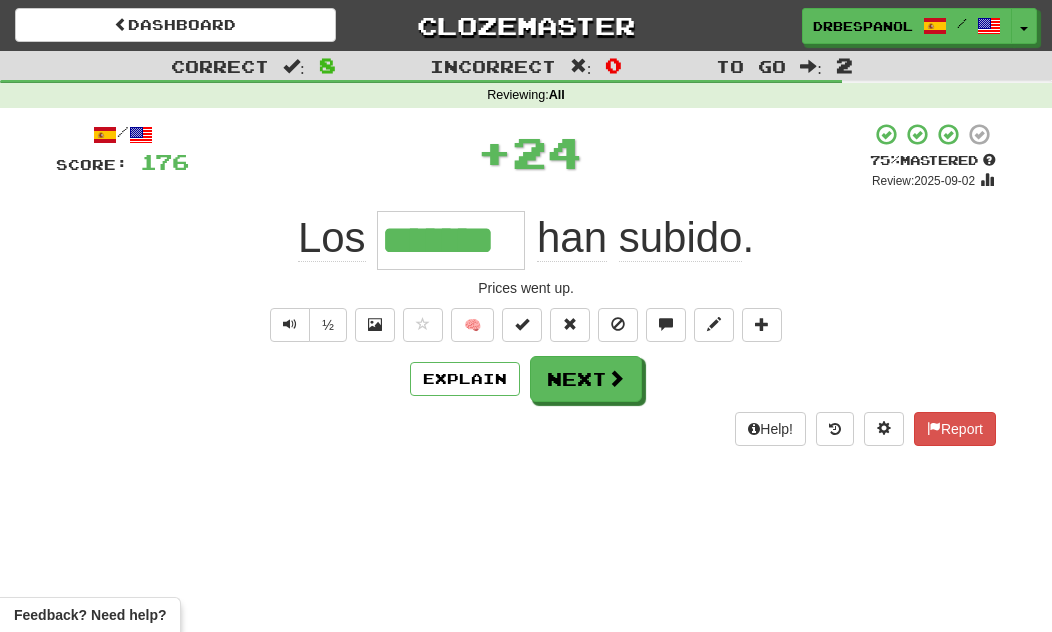 type on "*******" 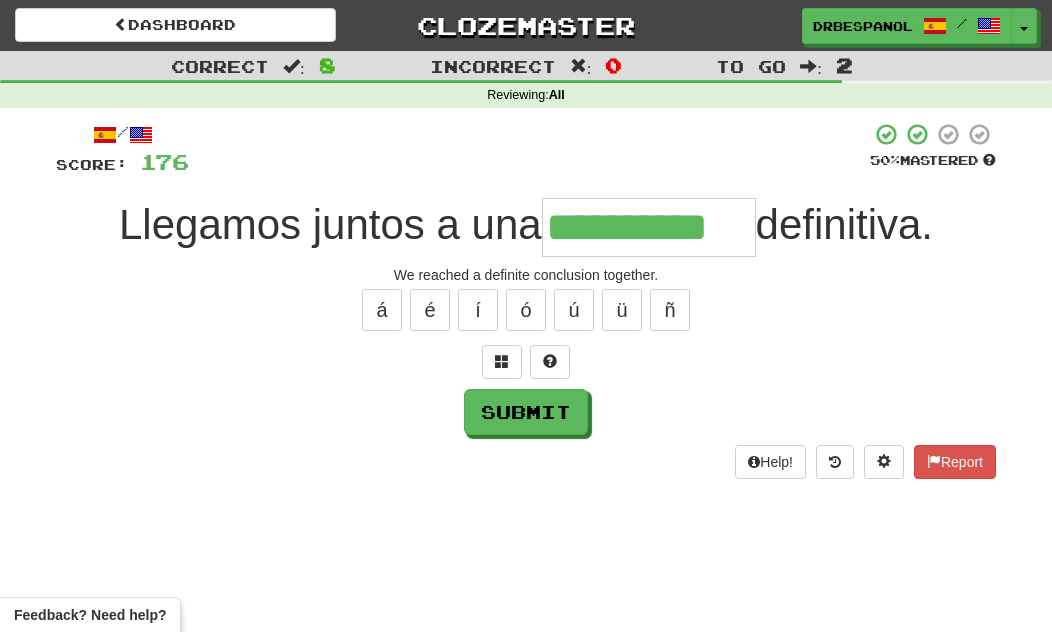 type on "**********" 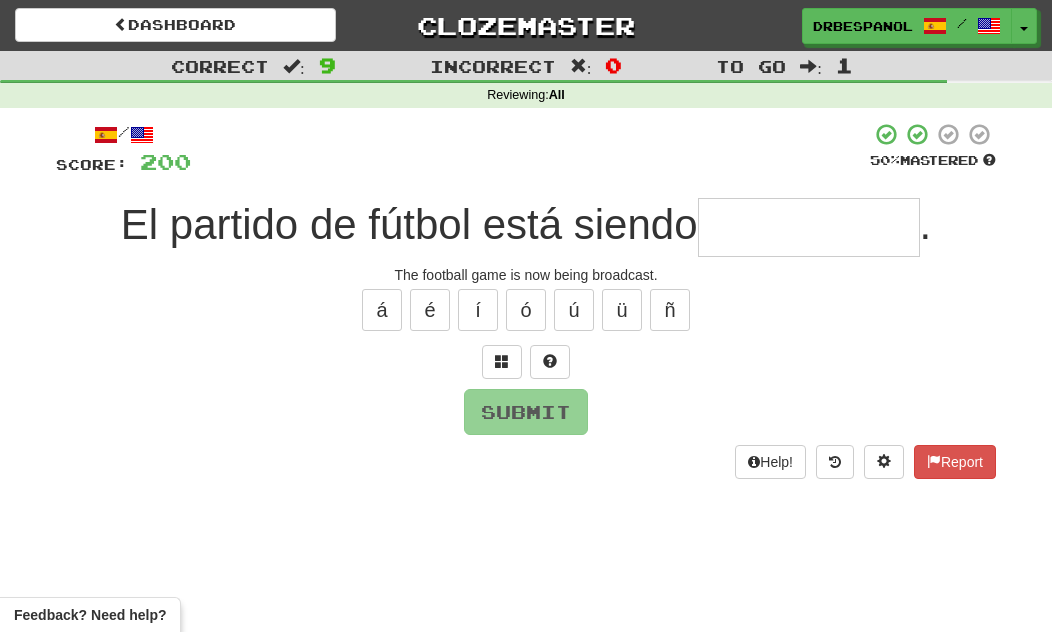 type on "*" 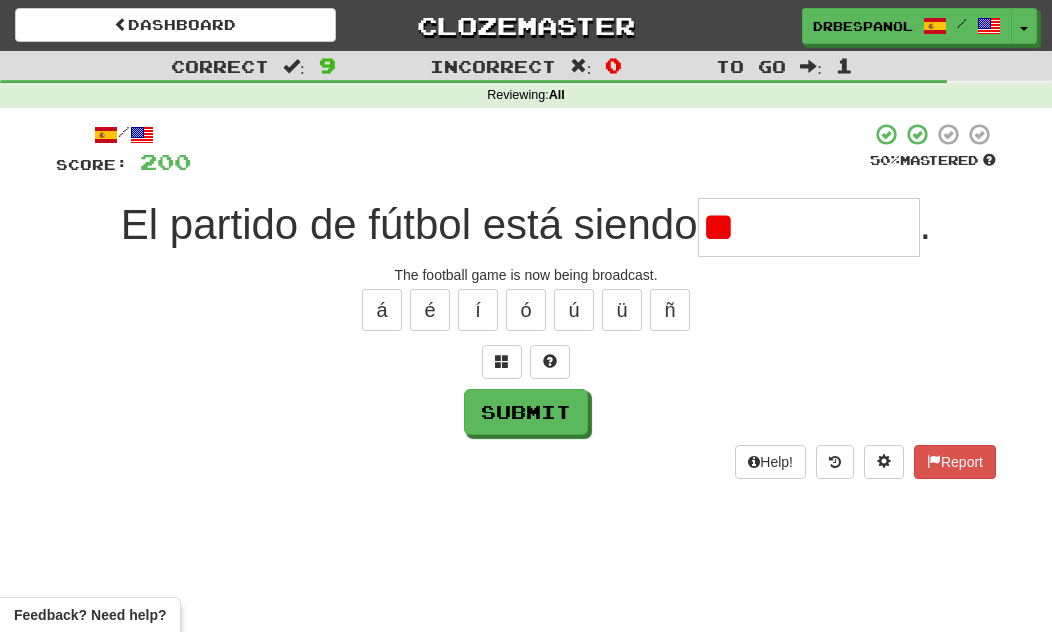 type on "*" 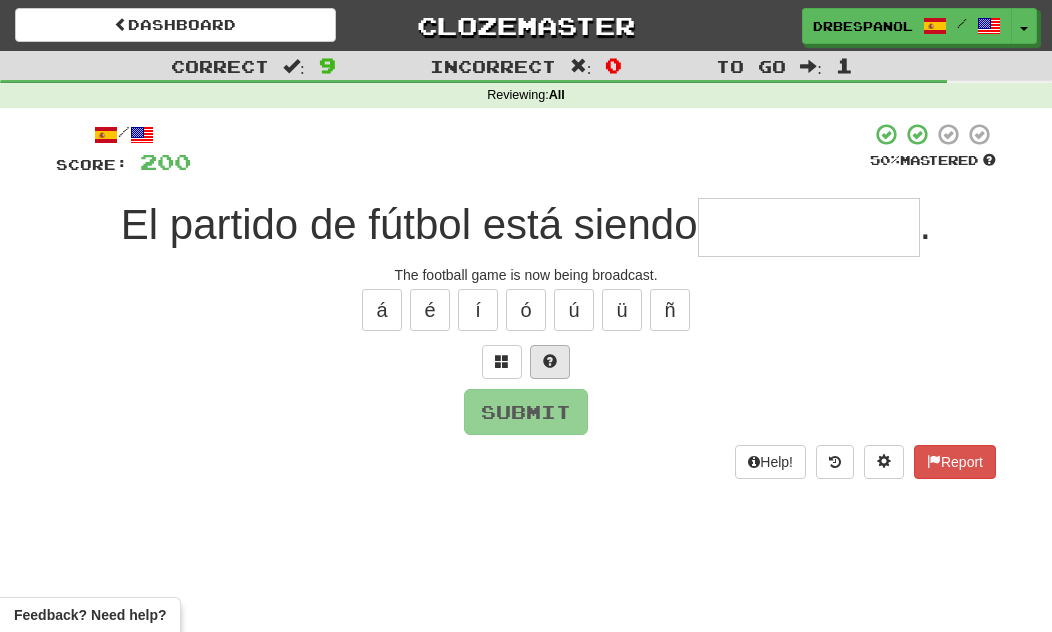 click at bounding box center (550, 361) 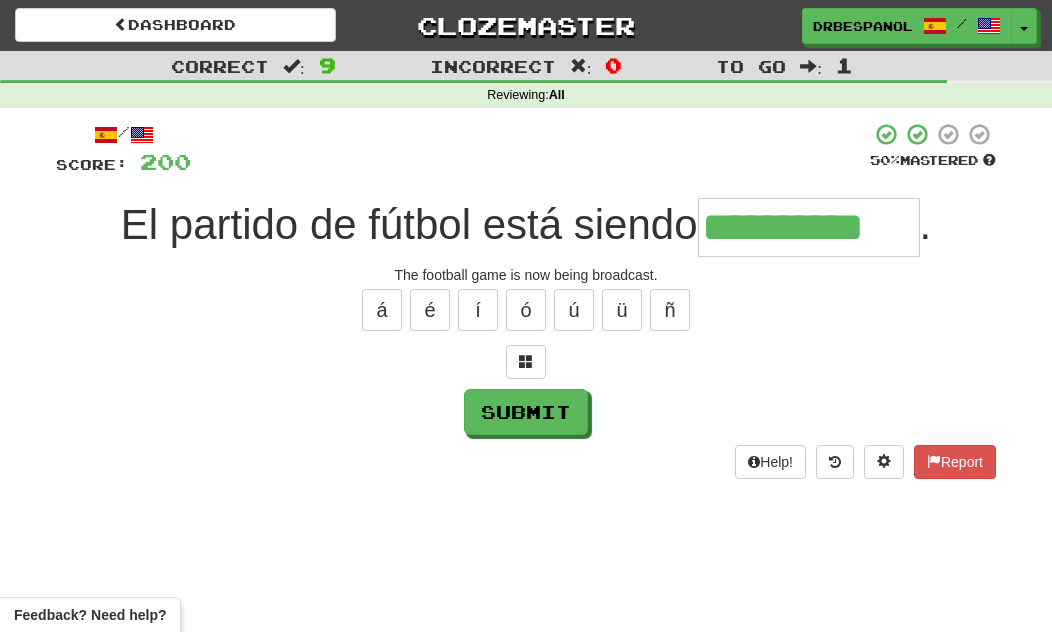 type on "**********" 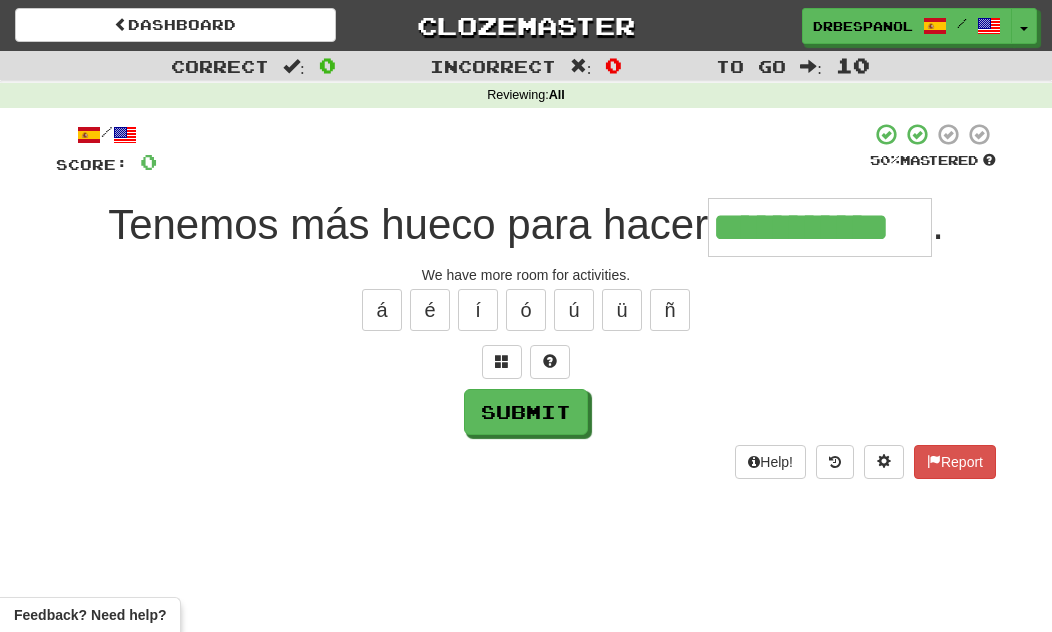 type on "**********" 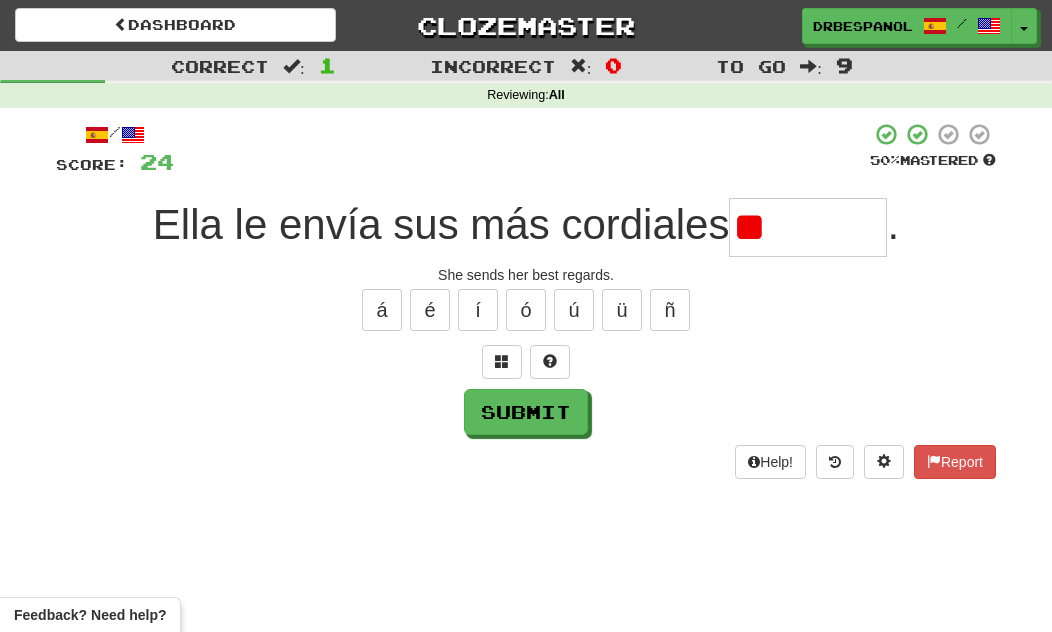 type on "*" 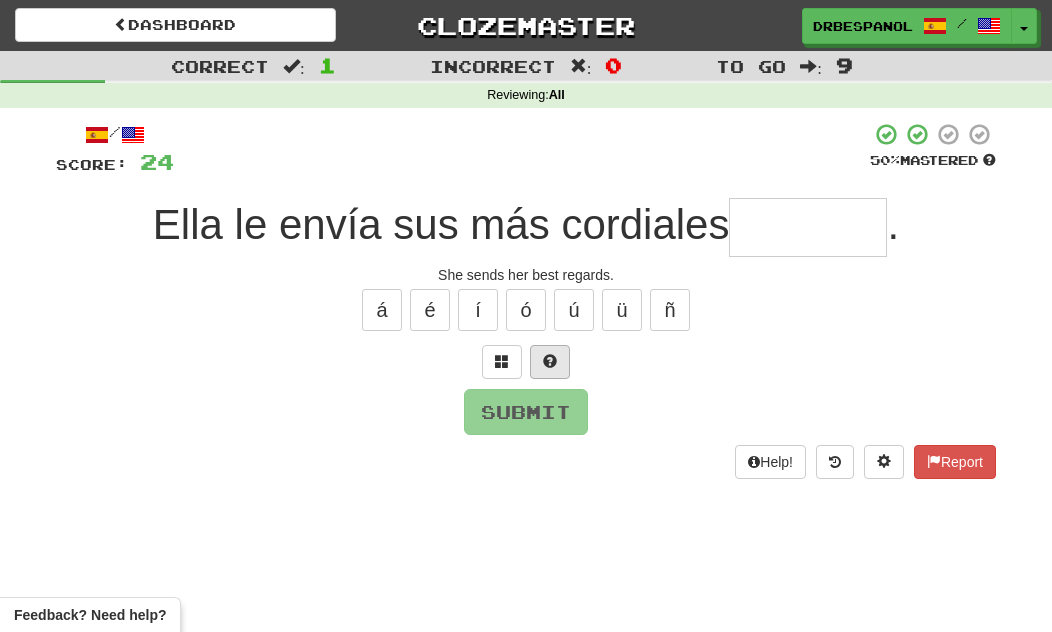 click at bounding box center [550, 361] 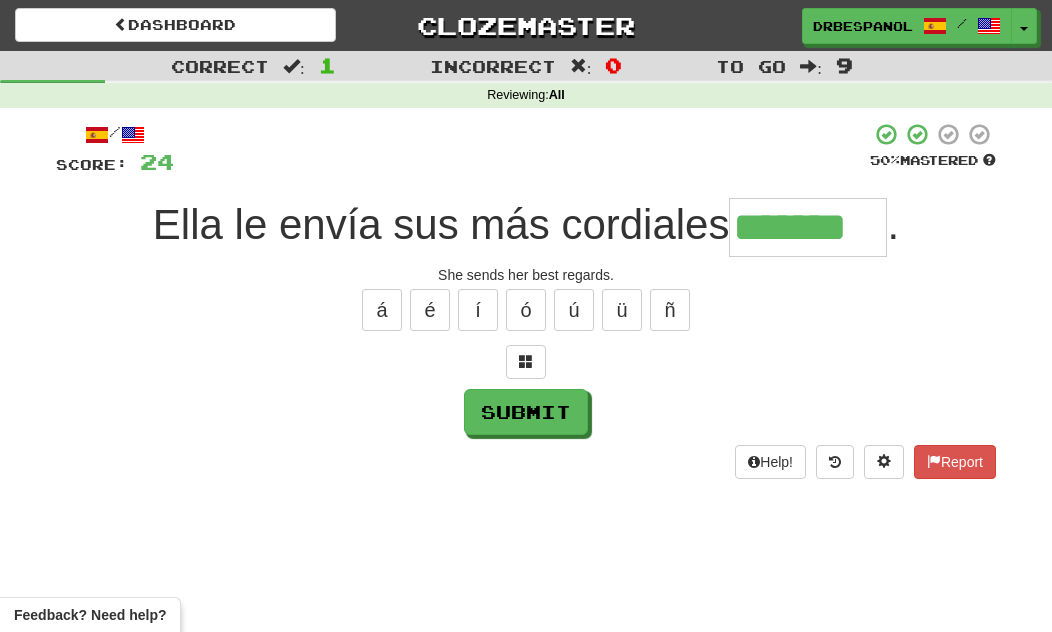 type on "*******" 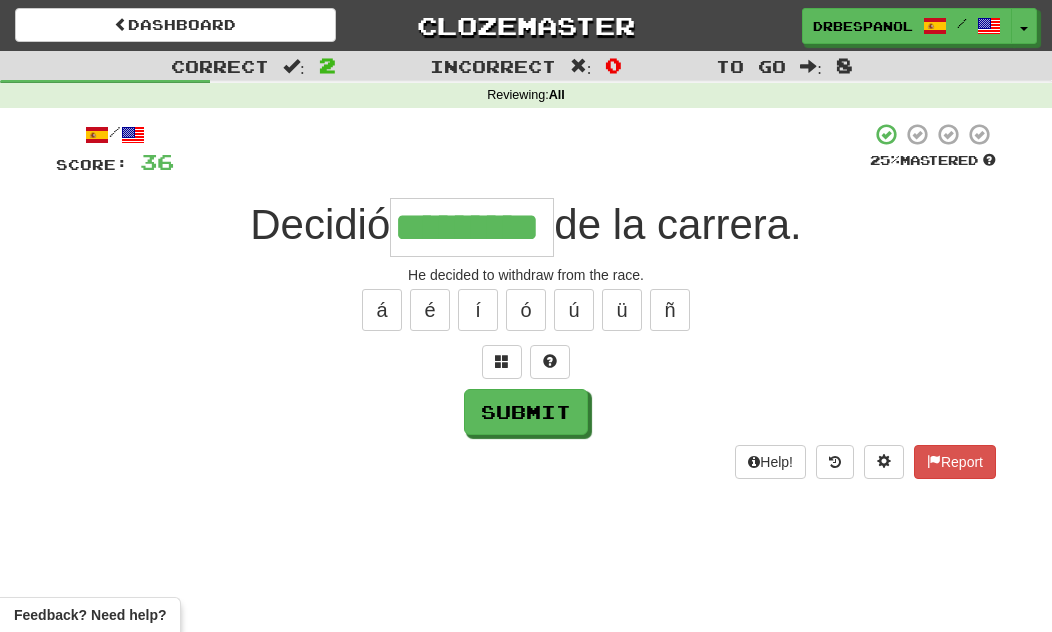 type on "*********" 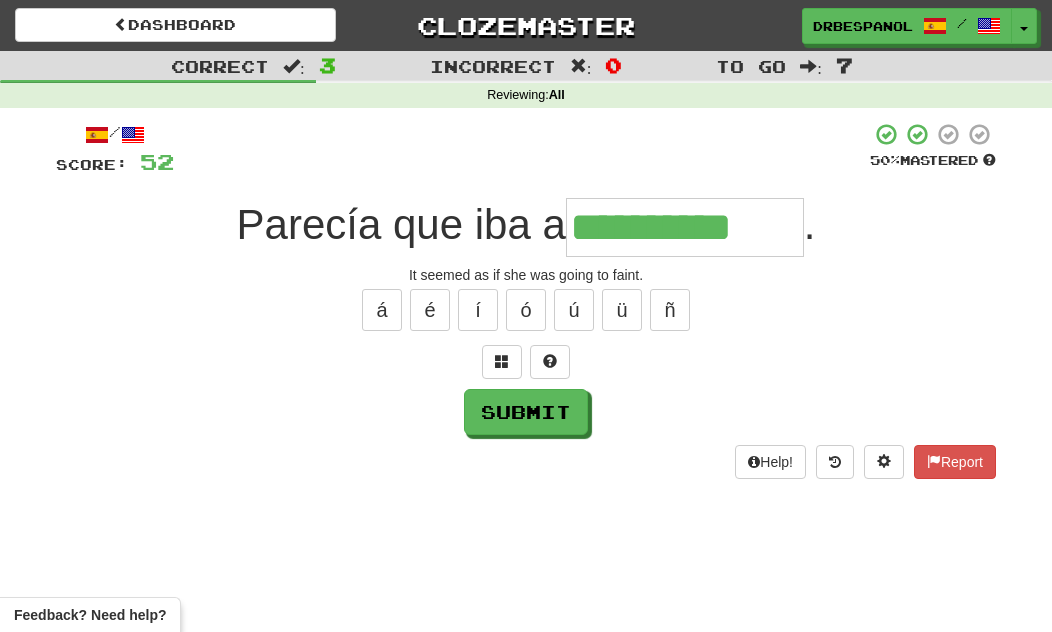 type on "**********" 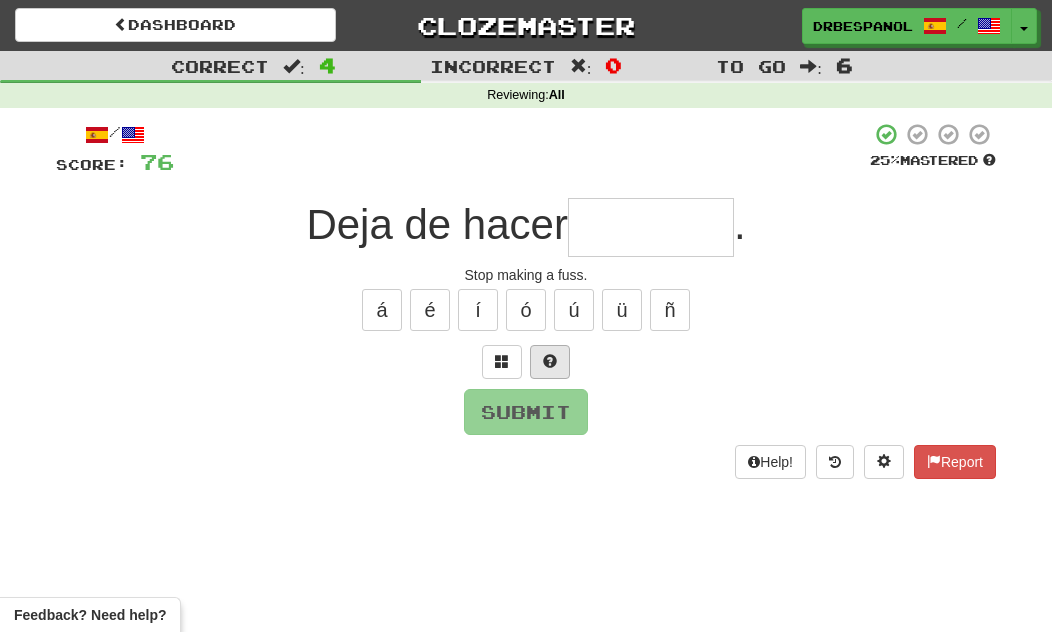 click at bounding box center (550, 361) 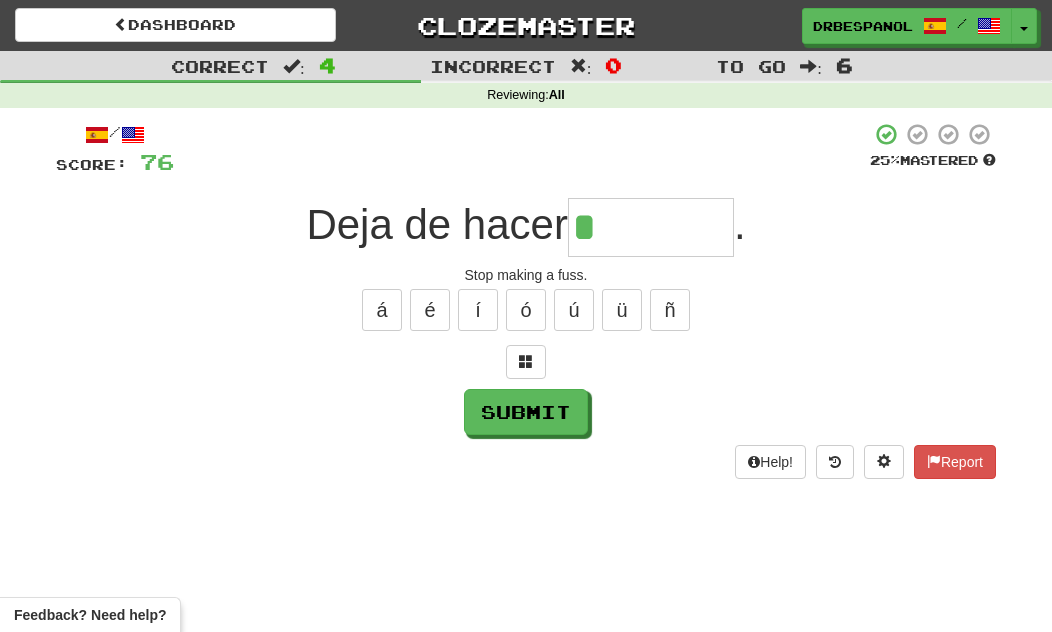 type on "********" 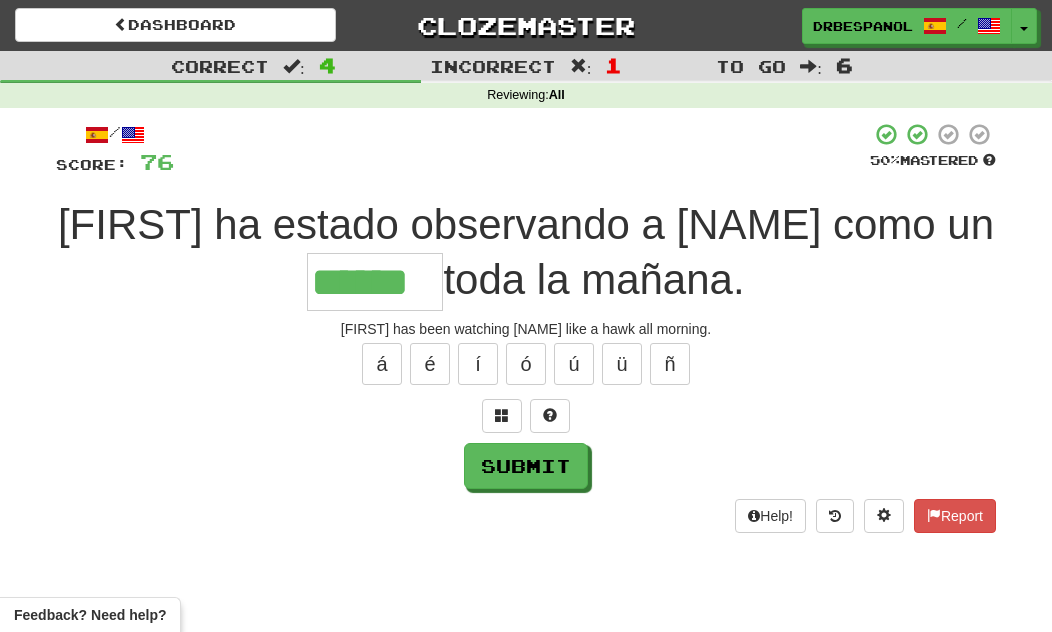 type on "******" 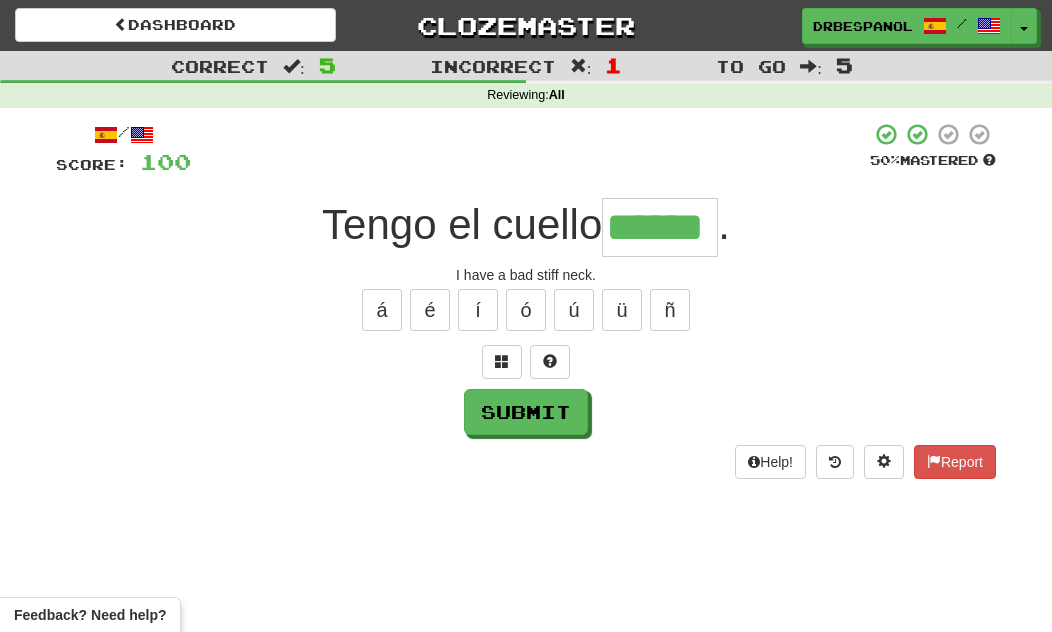 type on "******" 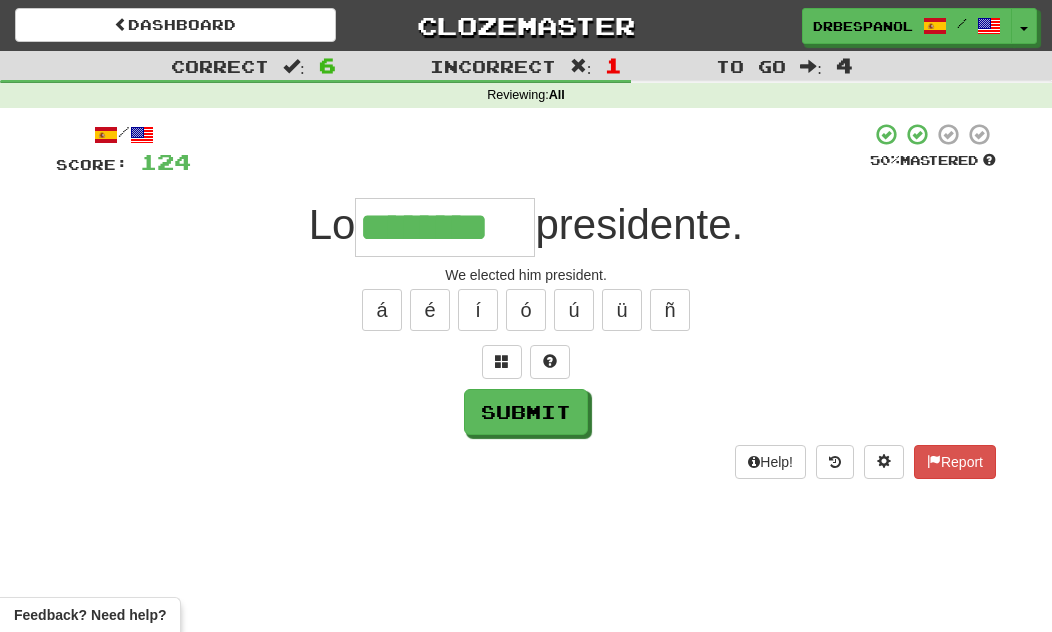 type on "********" 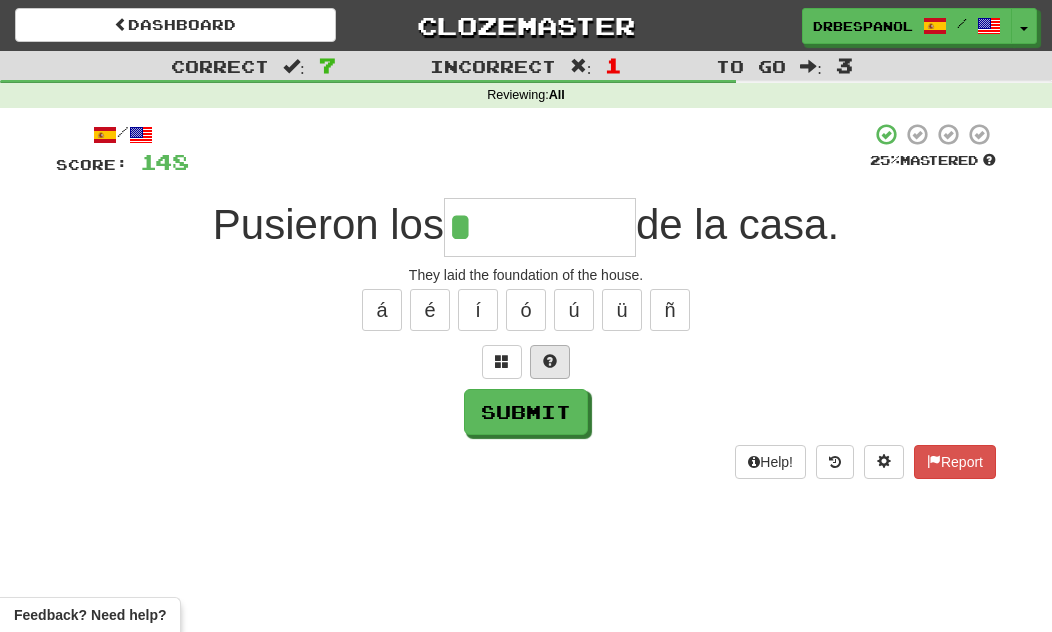 click at bounding box center (550, 361) 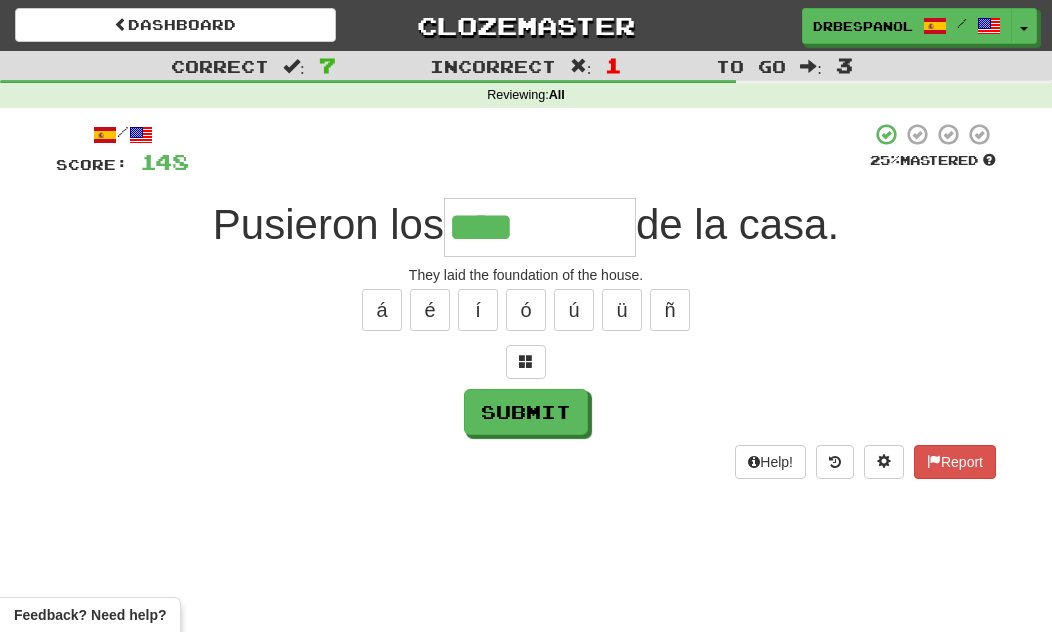 type on "*********" 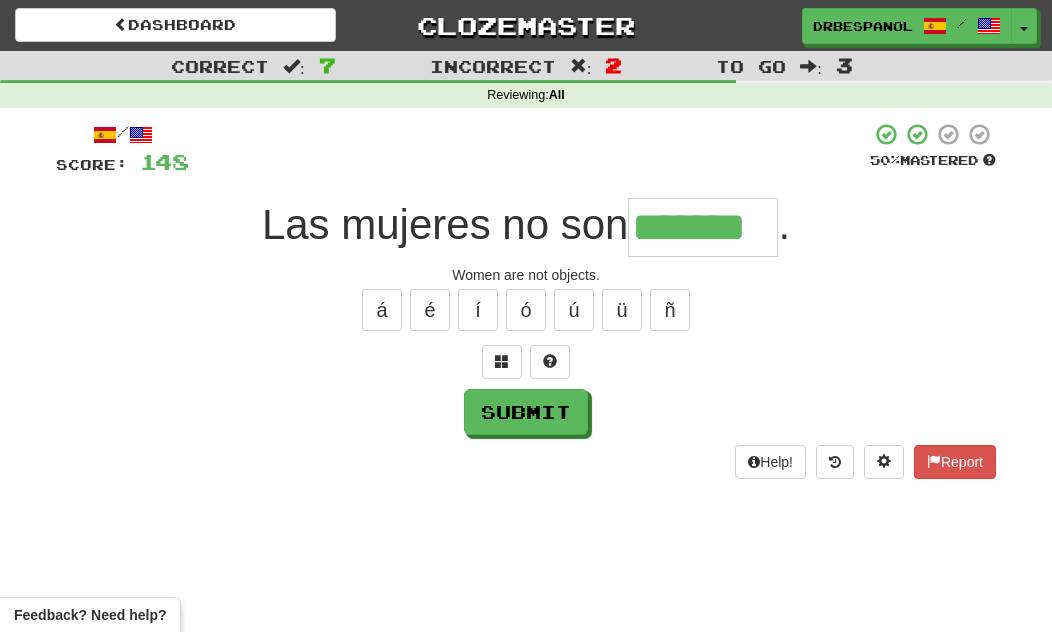 type on "*******" 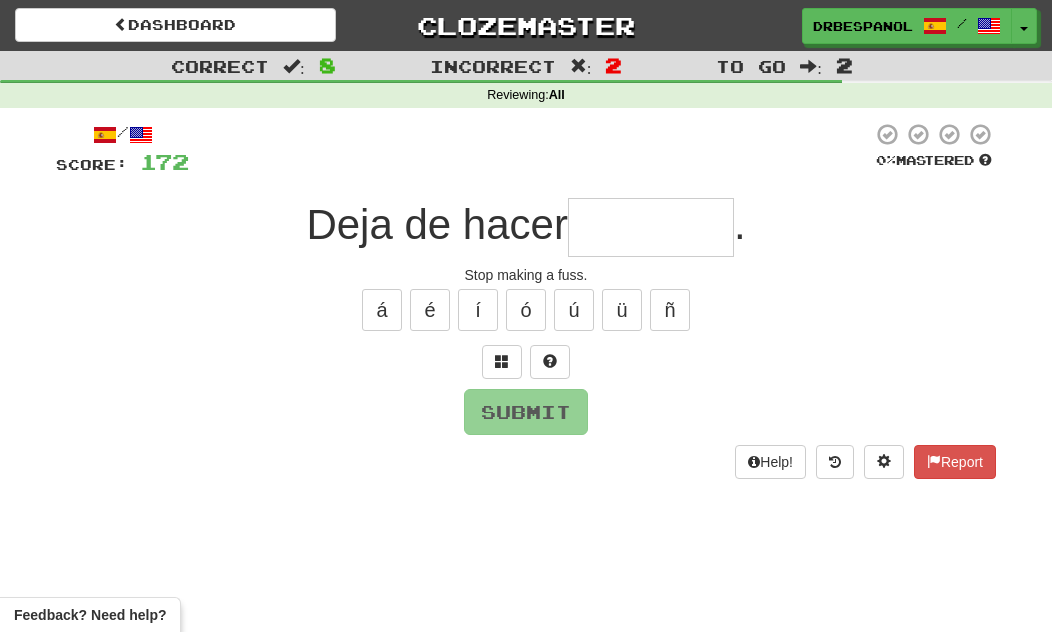 type on "********" 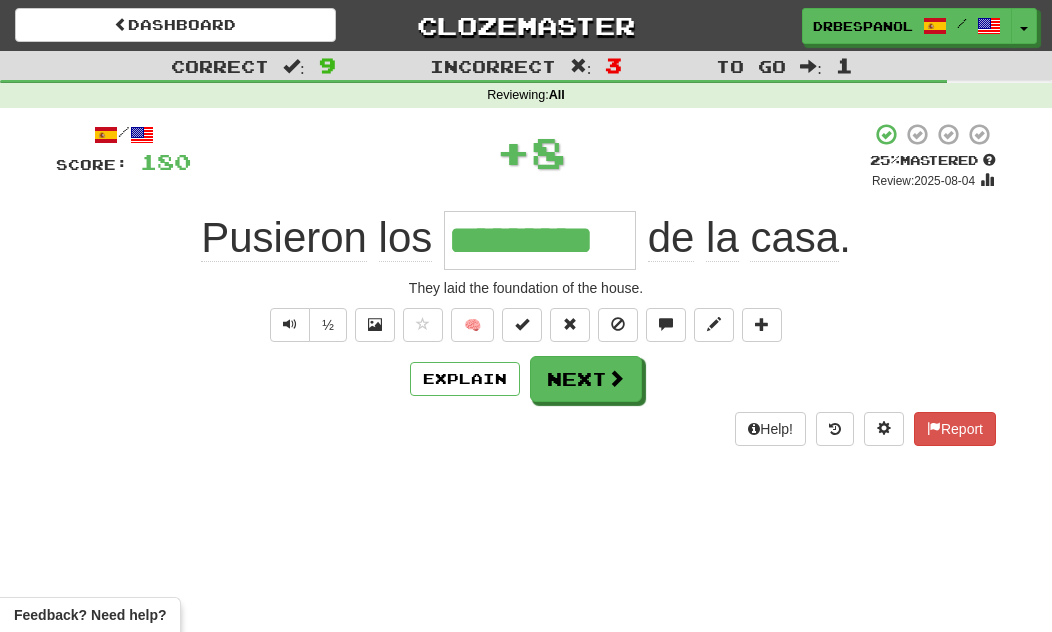 type on "*********" 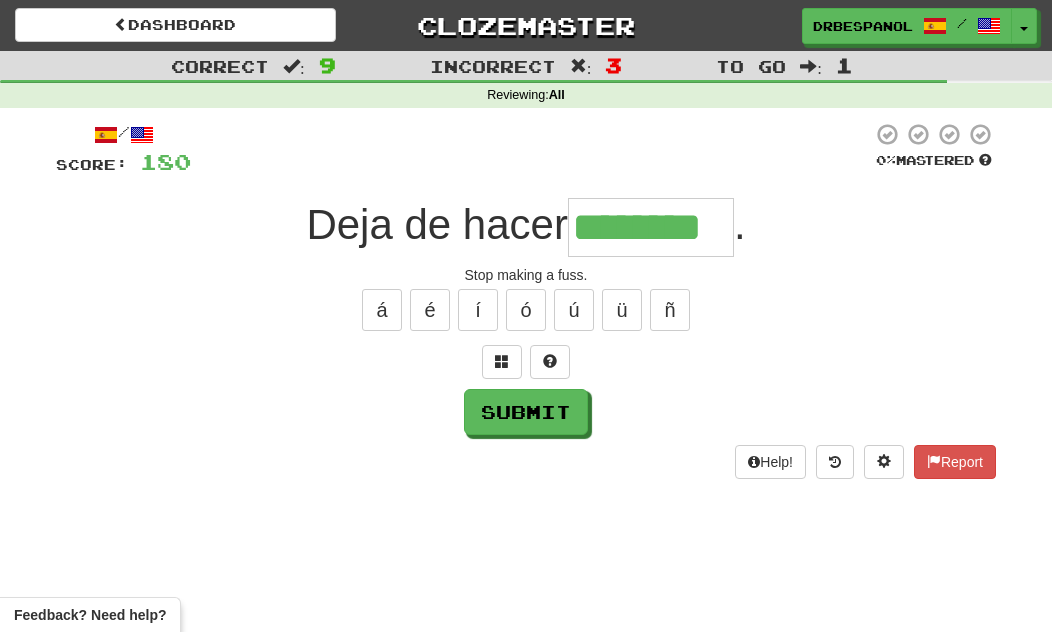 type on "********" 